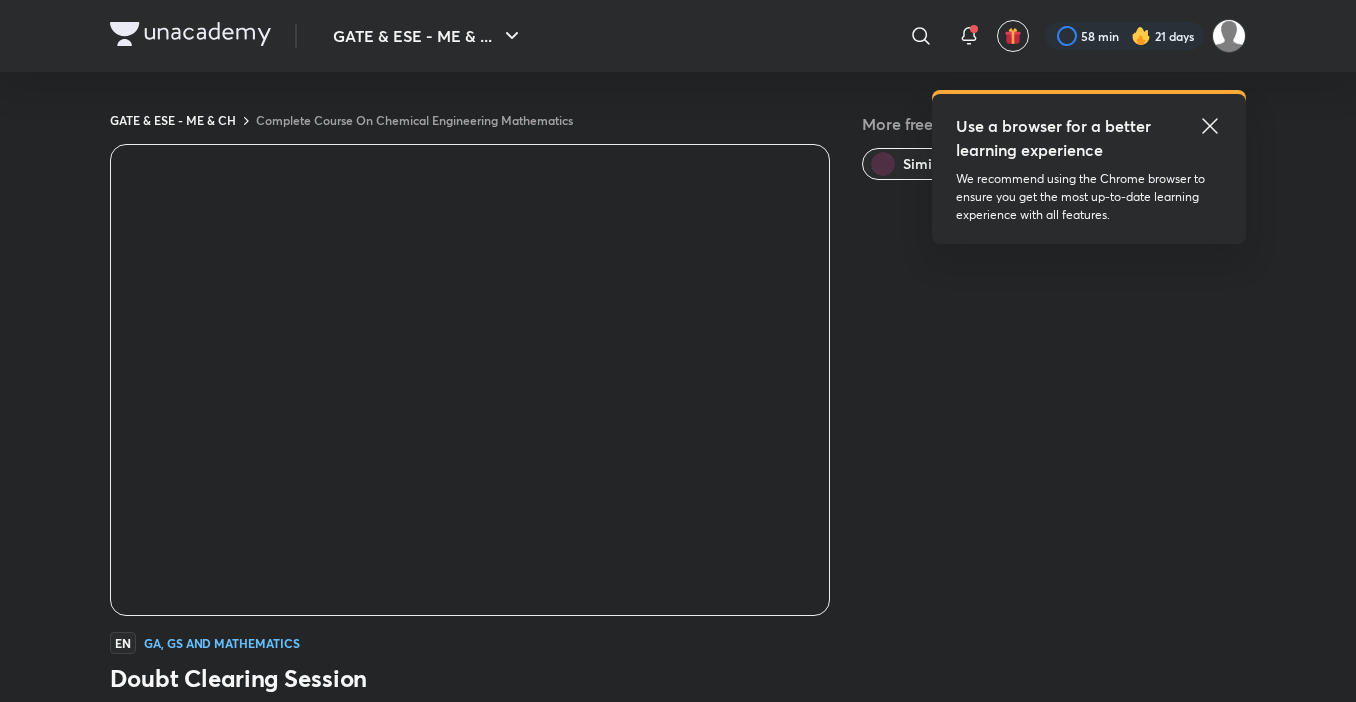 scroll, scrollTop: 0, scrollLeft: 0, axis: both 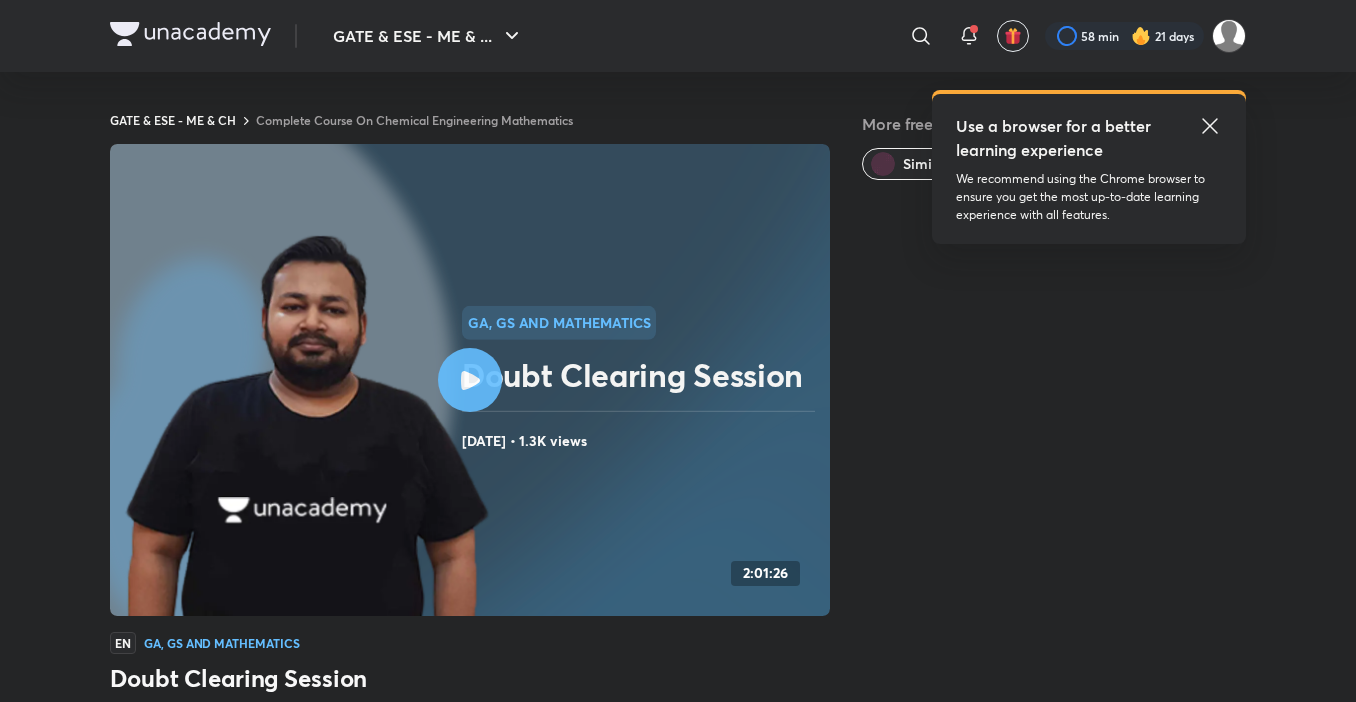 click on "GATE & ESE - ME &  ... ​ Use a browser for a better learning experience We recommend using the Chrome browser to ensure you get the most up-to-date learning experience with all features. 58 min 21 days GATE & ESE - ME & CH Complete Course On Chemical Engineering Mathematics More free classes Similar classes by Ankur Bansal GA, GS and Mathematics   Doubt Clearing Session Nov 12, 2024 • 1.3K views 2:01:26 EN GA, GS and Mathematics Doubt Clearing Session Ankur Bansal 10K followers •  GA, GS and Mathematics Watch on app Download Class PDF Nov 12, 2024 • 2h 1m  • 1.3K views In this course, Ankur Bansal Sir will discuss the concepts and syllabus of chemical engg maths. This course will be helpful for all the chemical engineers preparing for the GATE and PSU exams. The classes will be in hinglish and the lecture pdf will be available in English. Read more Get subscription to start your preparation View subscription plans Similar subject-wise courses Best for deep diving in a subject   Call +91 8585858585" at bounding box center (678, 949) 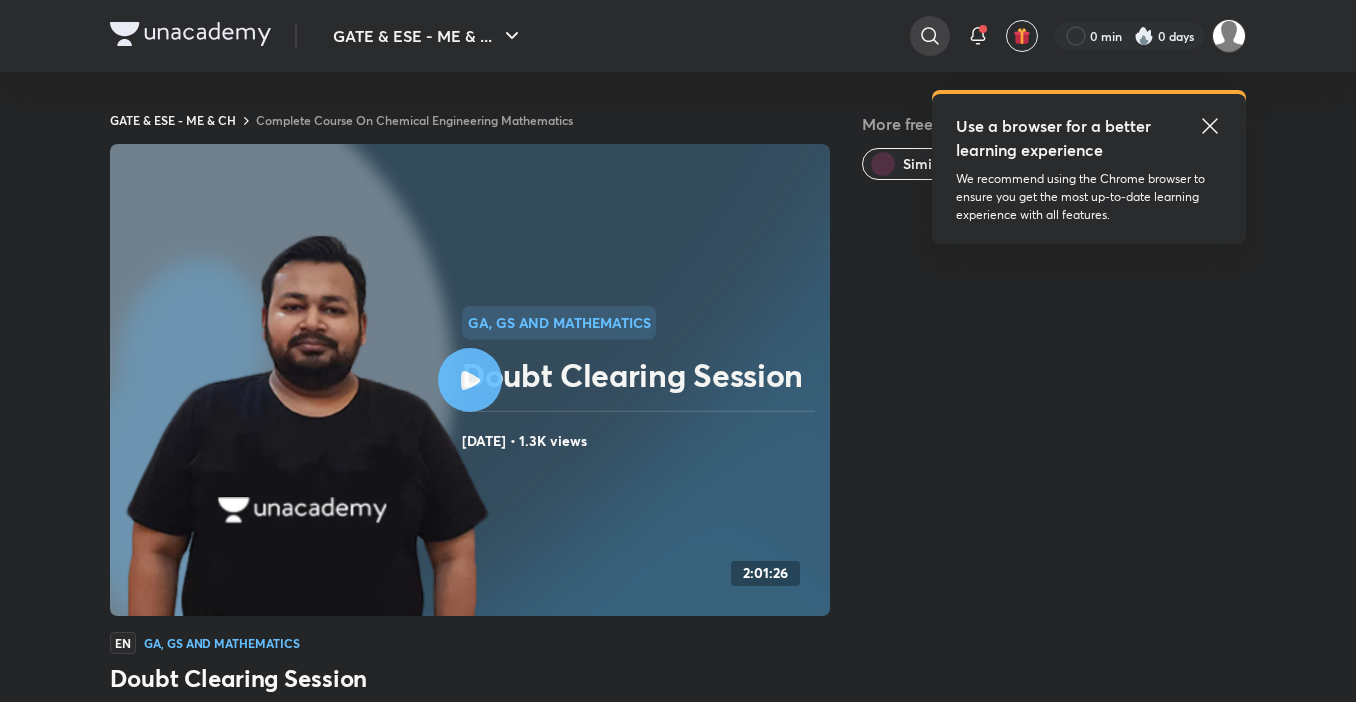 click at bounding box center (930, 36) 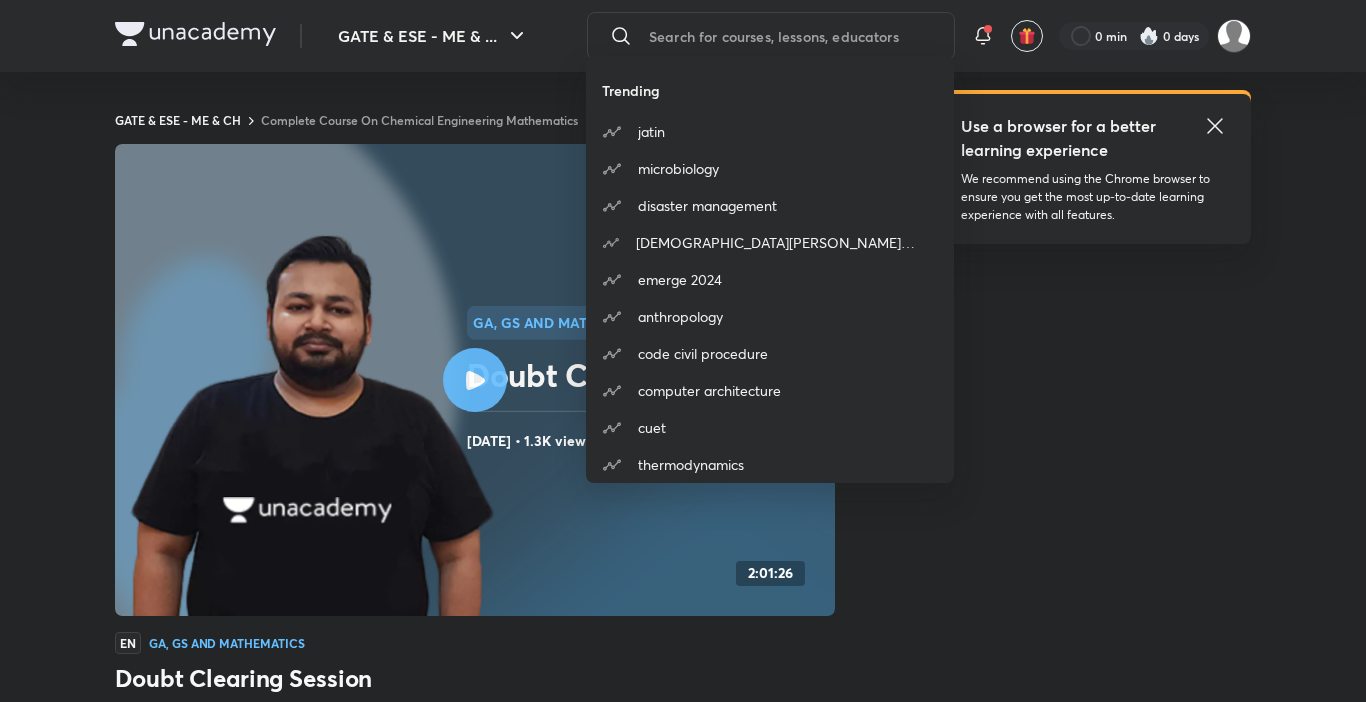 click on "Trending jatin microbiology disaster management hafsa malik course fees emerge 2024 anthropology code civil procedure computer architecture cuet thermodynamics" at bounding box center [683, 351] 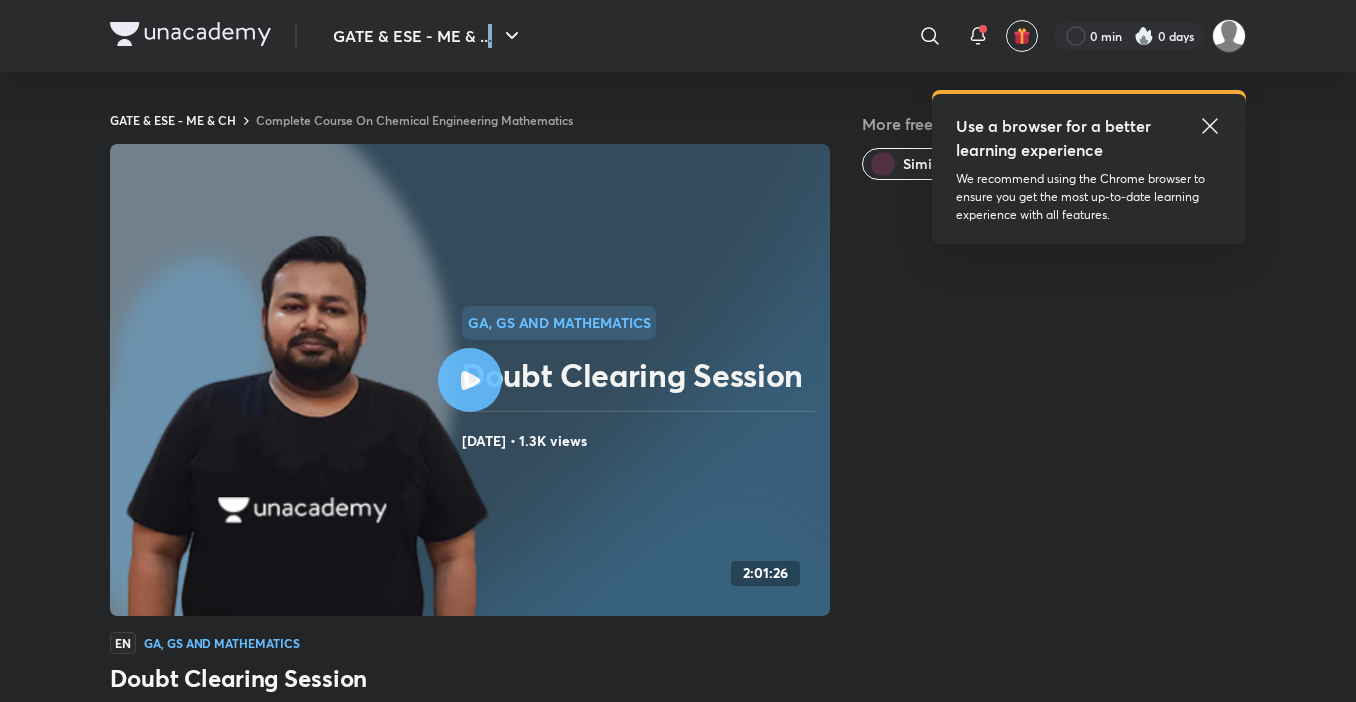 click on "​" at bounding box center [766, 36] 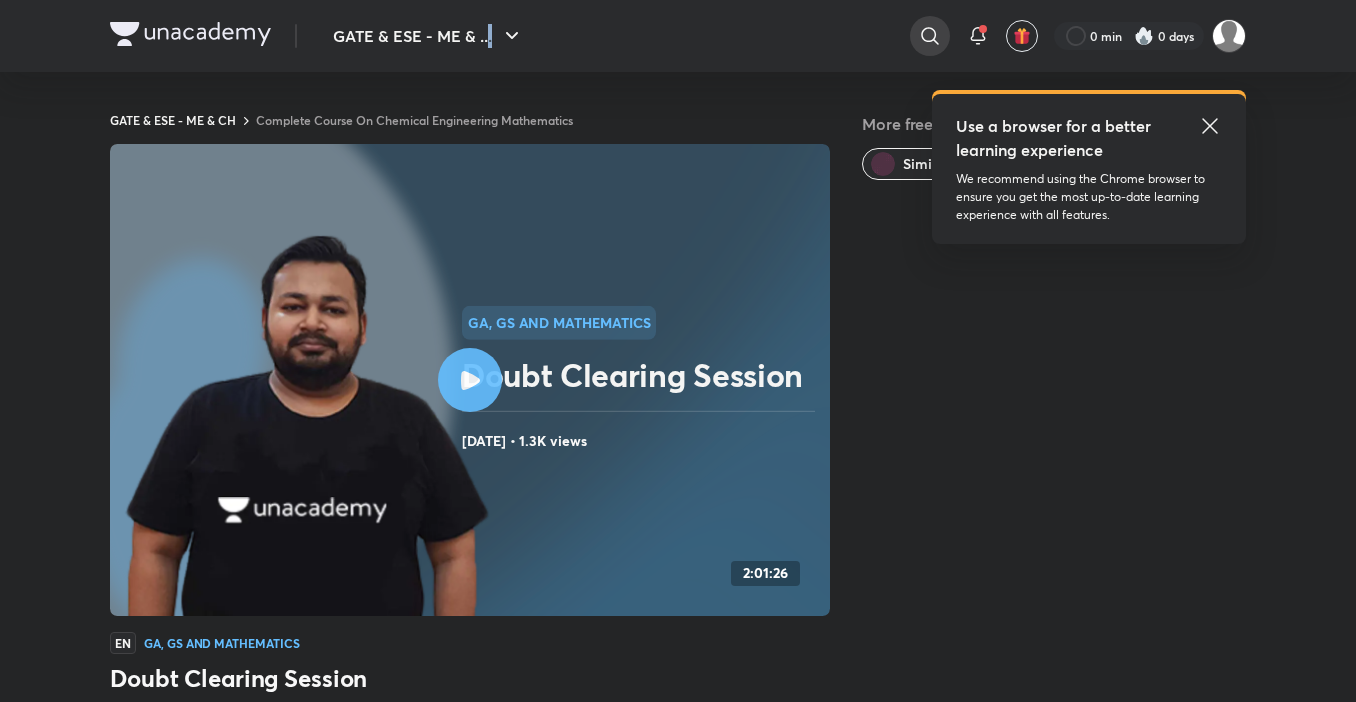 click 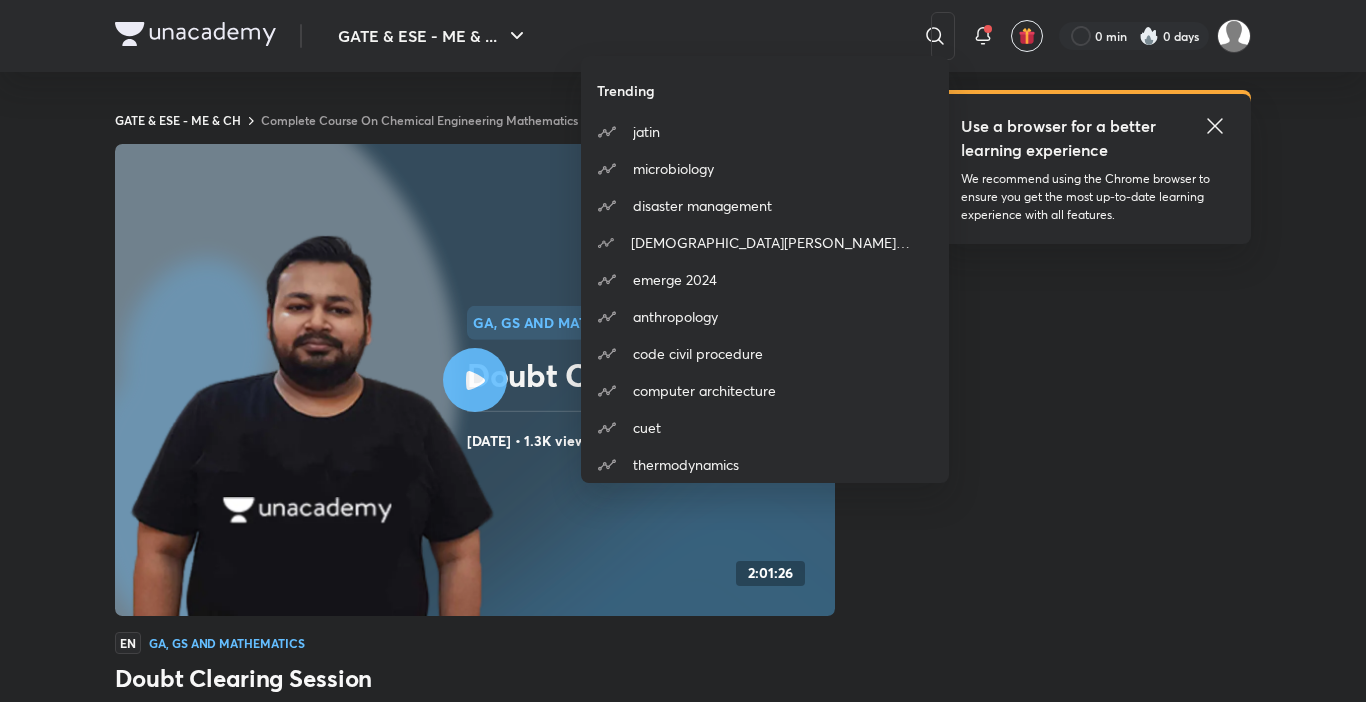 click on "Trending jatin microbiology disaster management hafsa malik course fees emerge 2024 anthropology code civil procedure computer architecture cuet thermodynamics" at bounding box center [683, 351] 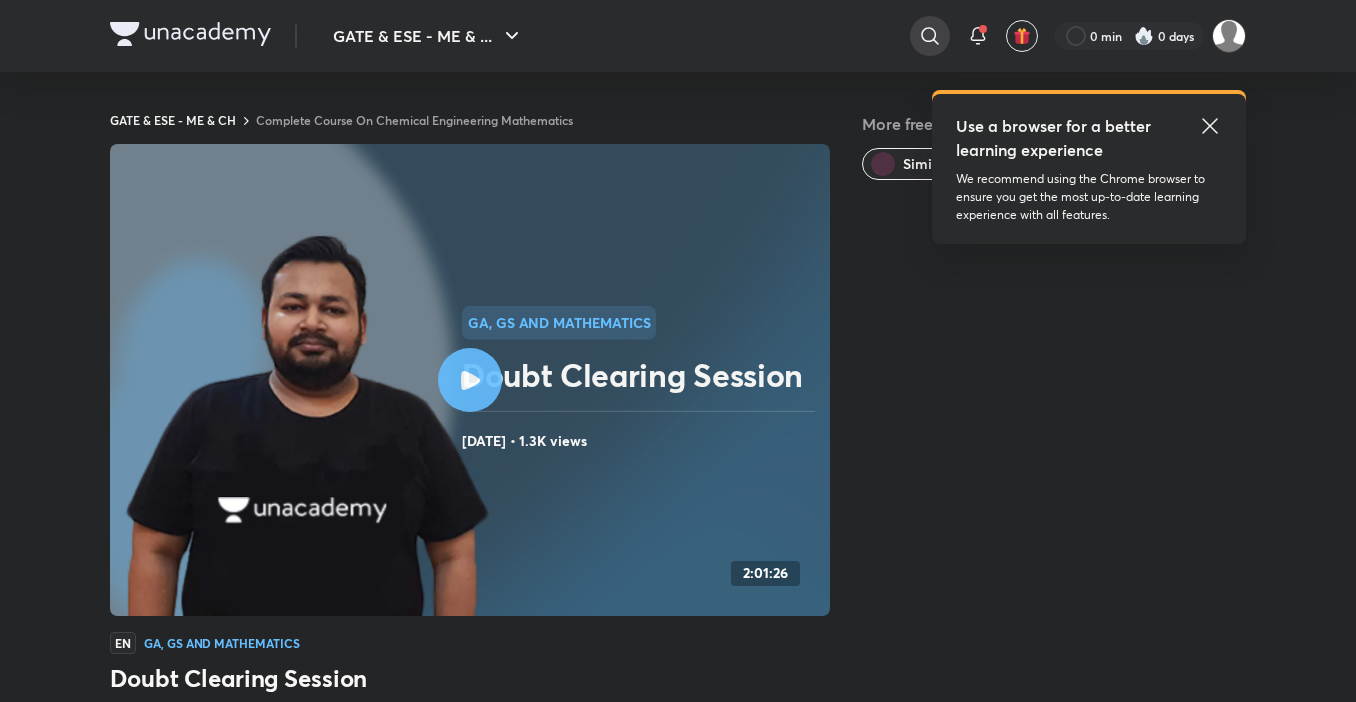 click 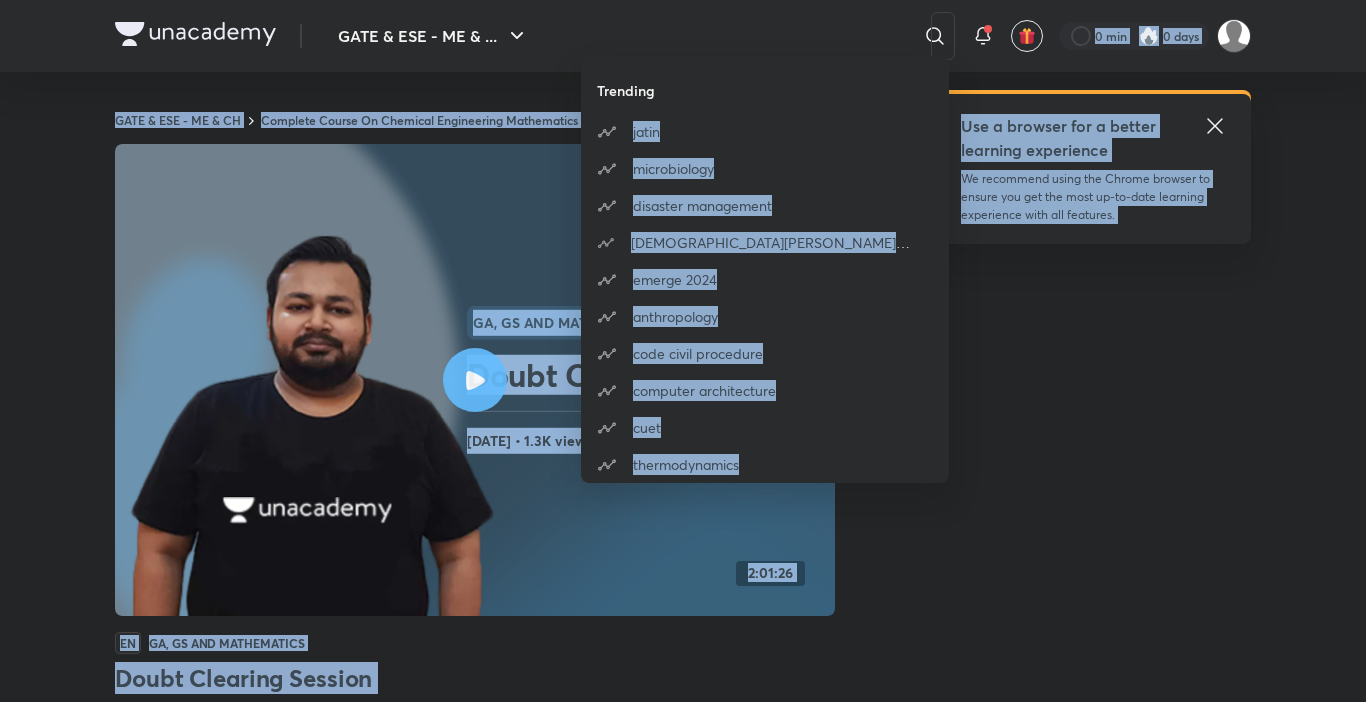 click on "GATE & ESE - ME &  ... ​ Trending jatin microbiology disaster management hafsa malik course fees emerge 2024 anthropology code civil procedure computer architecture cuet thermodynamics Use a browser for a better learning experience We recommend using the Chrome browser to ensure you get the most up-to-date learning experience with all features. 0 min 0 days GATE & ESE - ME & CH Complete Course On Chemical Engineering Mathematics More free classes Similar classes by Ankur Bansal GA, GS and Mathematics   Doubt Clearing Session Nov 12, 2024 • 1.3K views 2:01:26 EN GA, GS and Mathematics Doubt Clearing Session Ankur Bansal 10K followers •  GA, GS and Mathematics Watch on app Download Class PDF Nov 12, 2024 • 2h 1m  • 1.3K views In this course, Ankur Bansal Sir will discuss the concepts and syllabus of chemical engg maths. This course will be helpful for all the chemical engineers preparing for the GATE and PSU exams. The classes will be in hinglish and the lecture pdf will be available in English.   SSC" at bounding box center [683, 949] 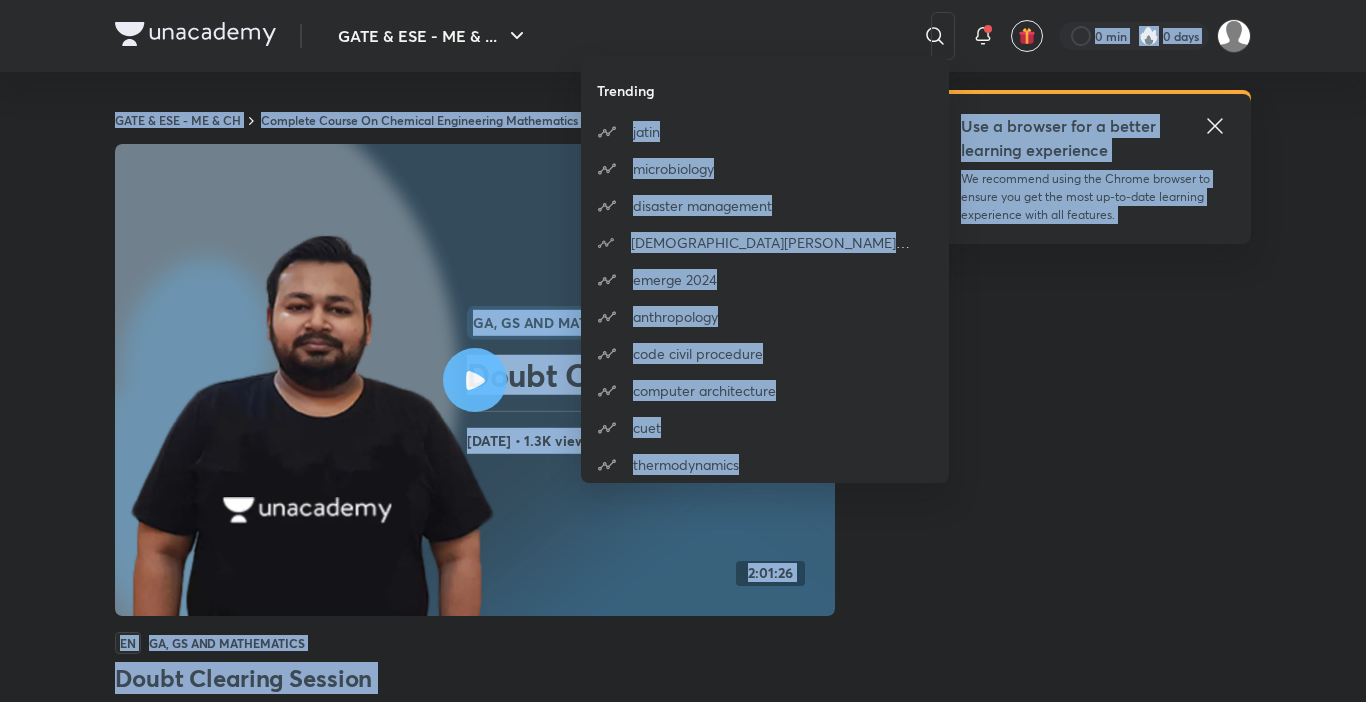 click on "Trending jatin microbiology disaster management hafsa malik course fees emerge 2024 anthropology code civil procedure computer architecture cuet thermodynamics" at bounding box center [683, 351] 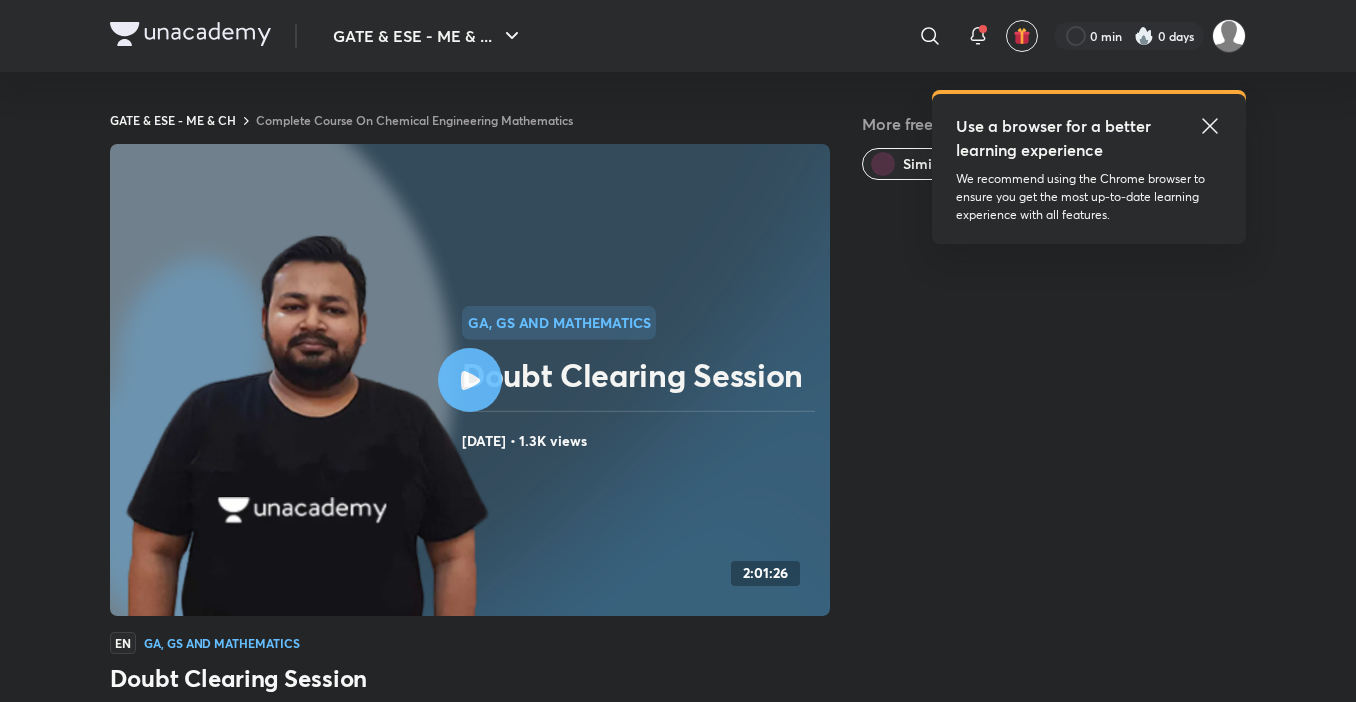 click on "More free classes Similar classes by Ankur Bansal" at bounding box center [1054, 495] 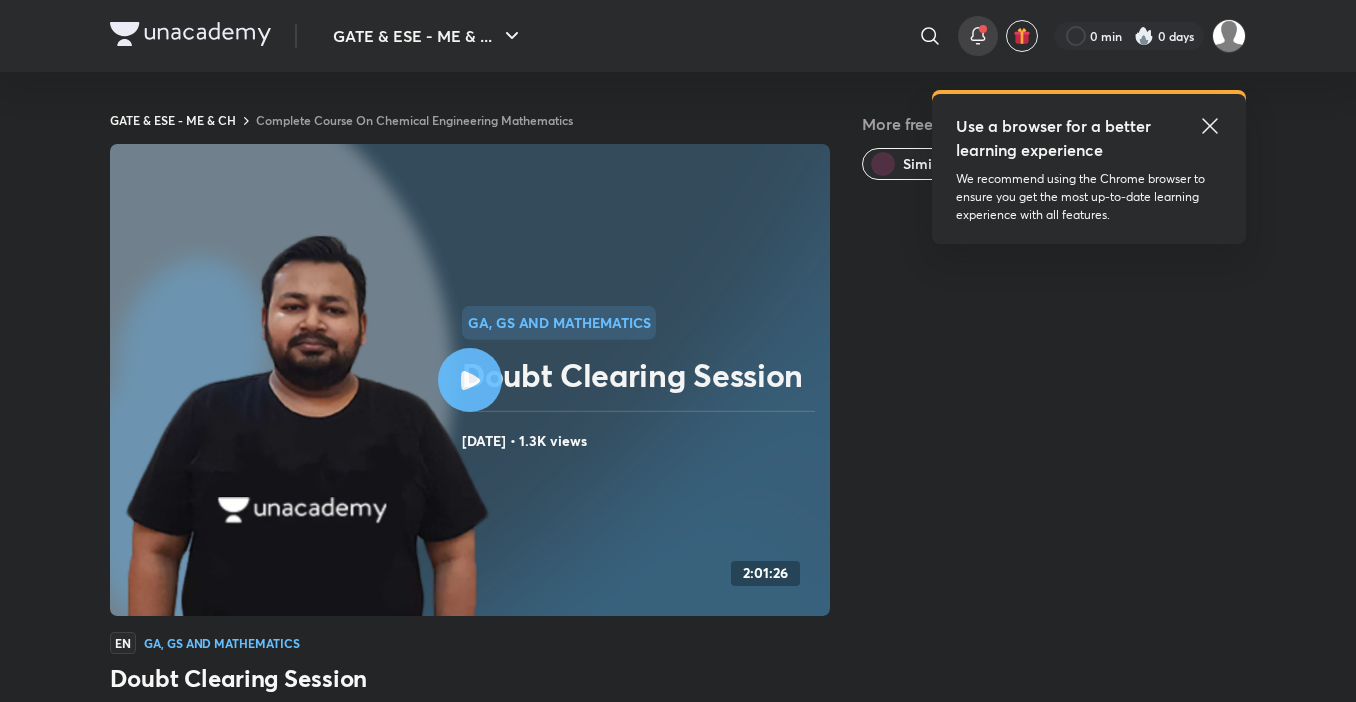 click at bounding box center [978, 36] 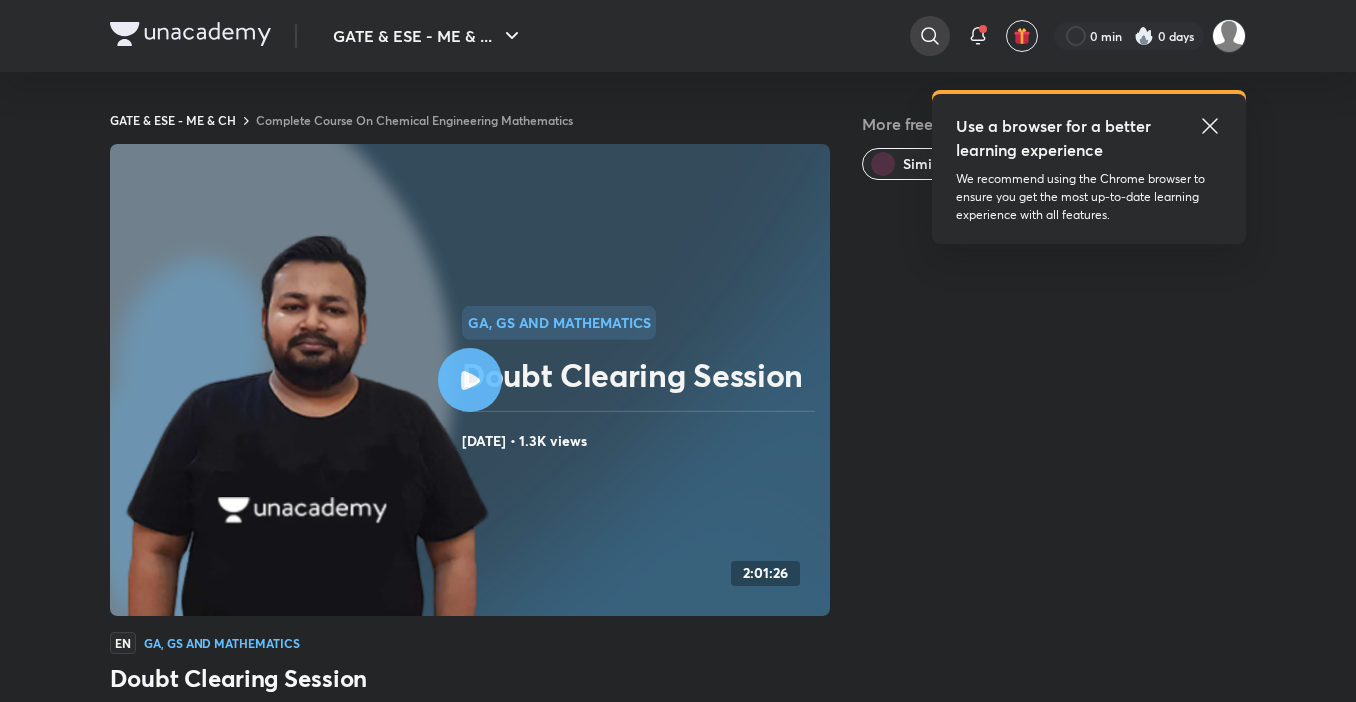 click at bounding box center [930, 36] 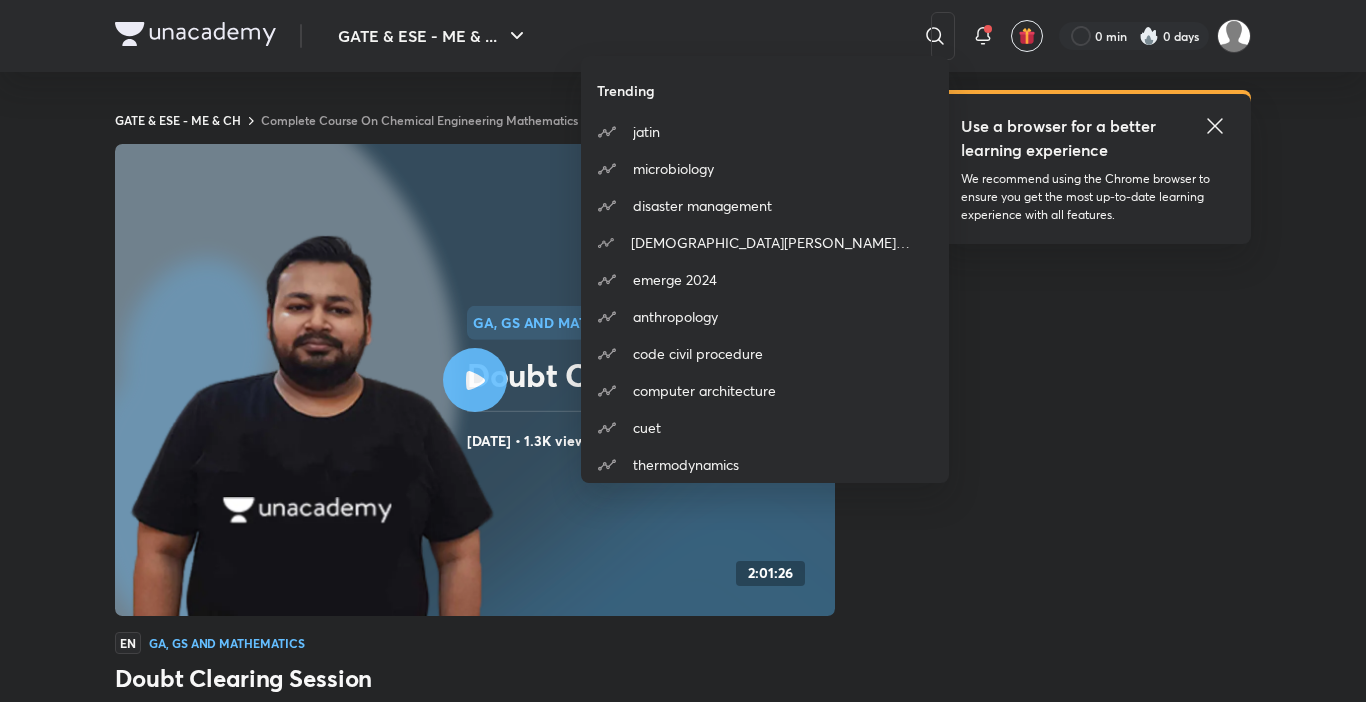 click on "Trending jatin microbiology disaster management hafsa malik course fees emerge 2024 anthropology code civil procedure computer architecture cuet thermodynamics" at bounding box center (683, 351) 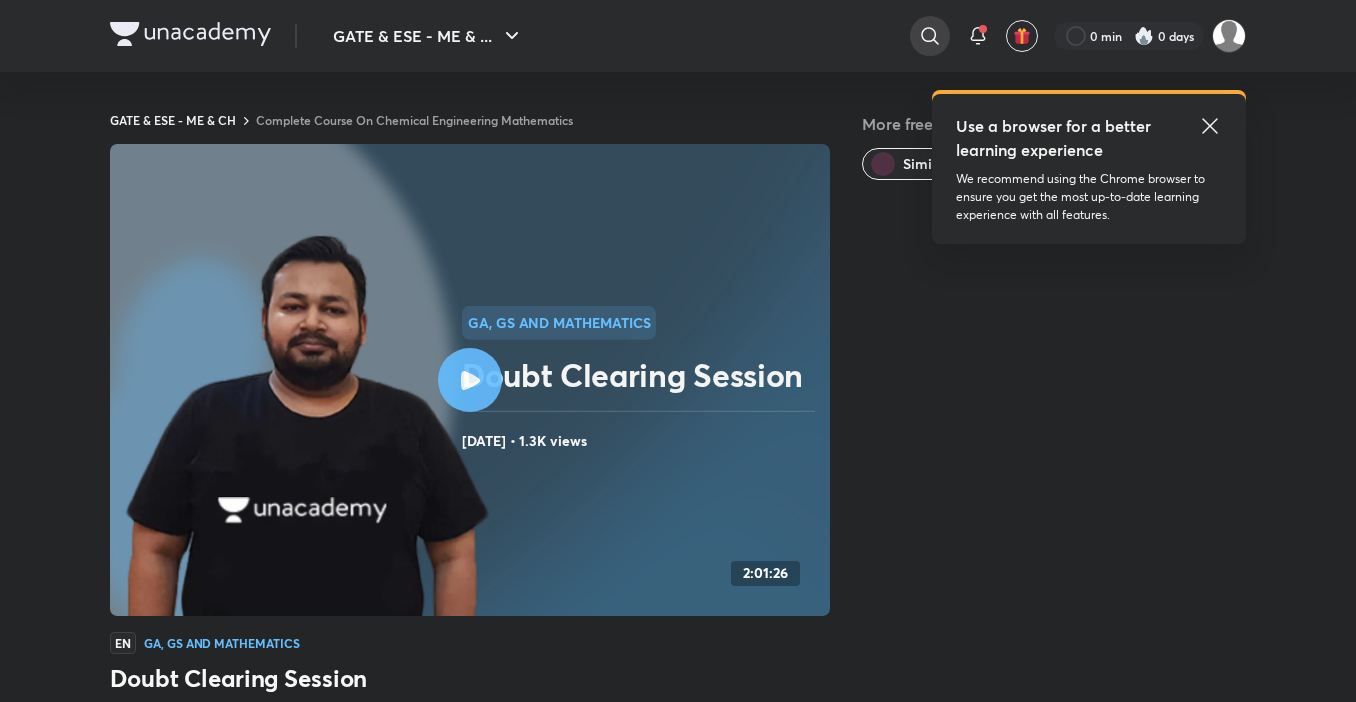 click 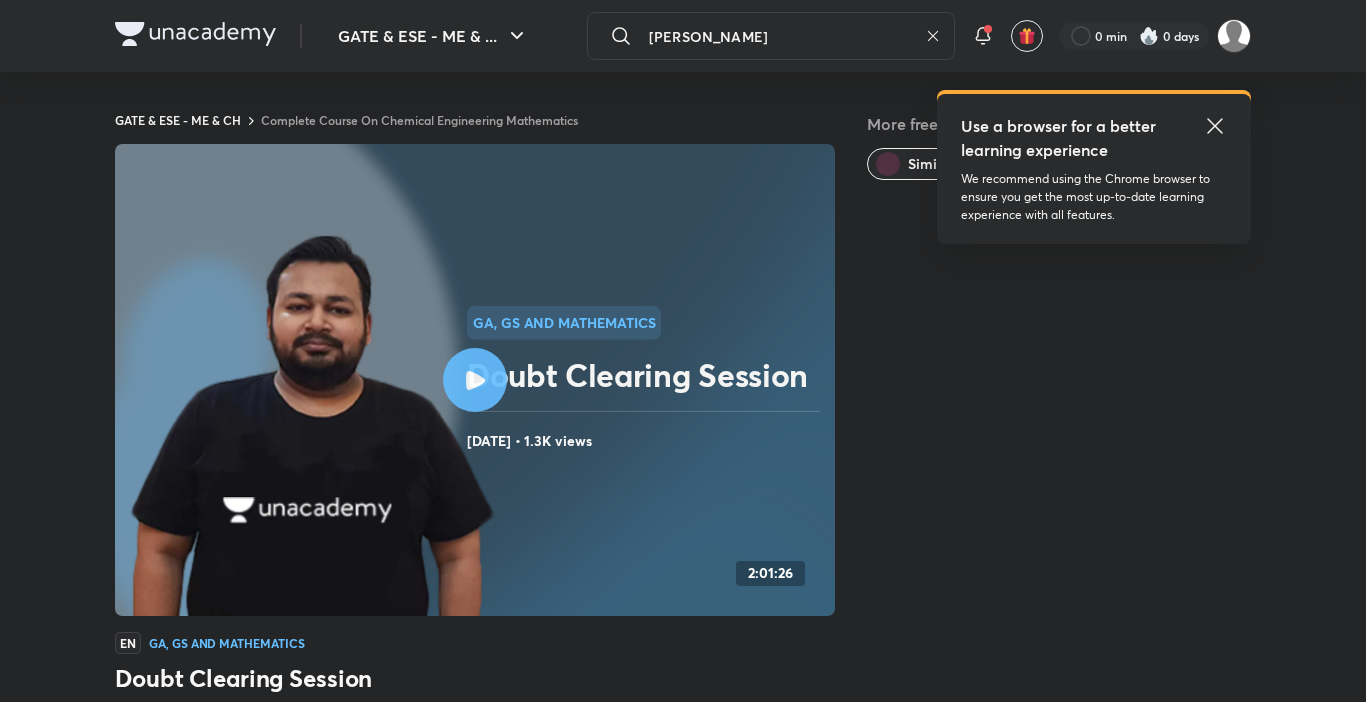 type on "ankur bansal" 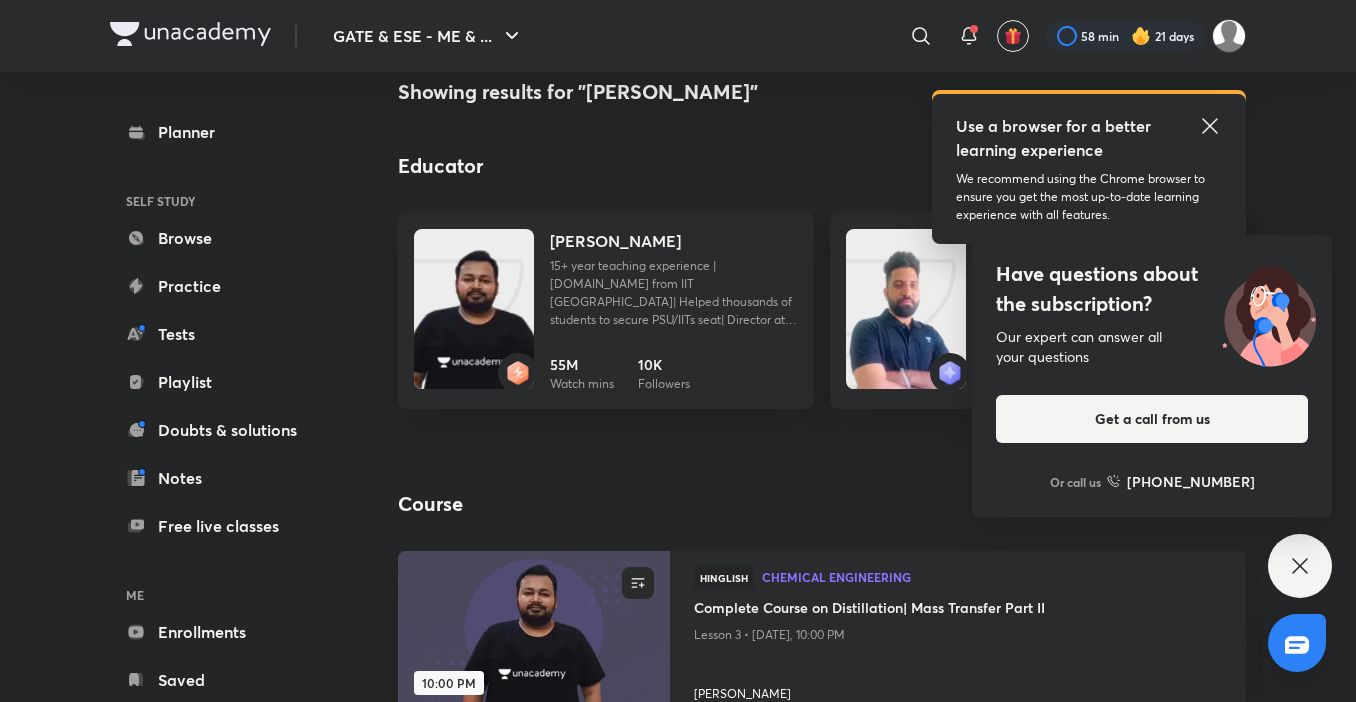 scroll, scrollTop: 0, scrollLeft: 0, axis: both 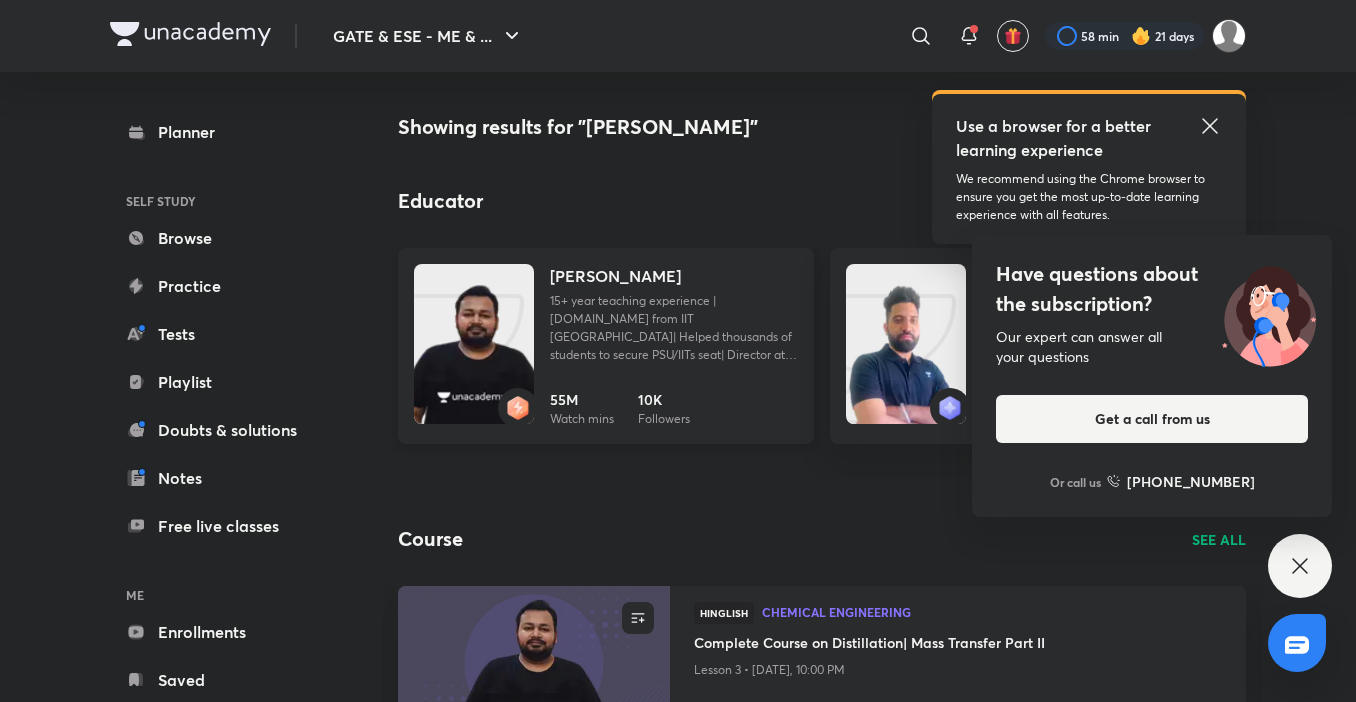 click at bounding box center [474, 364] 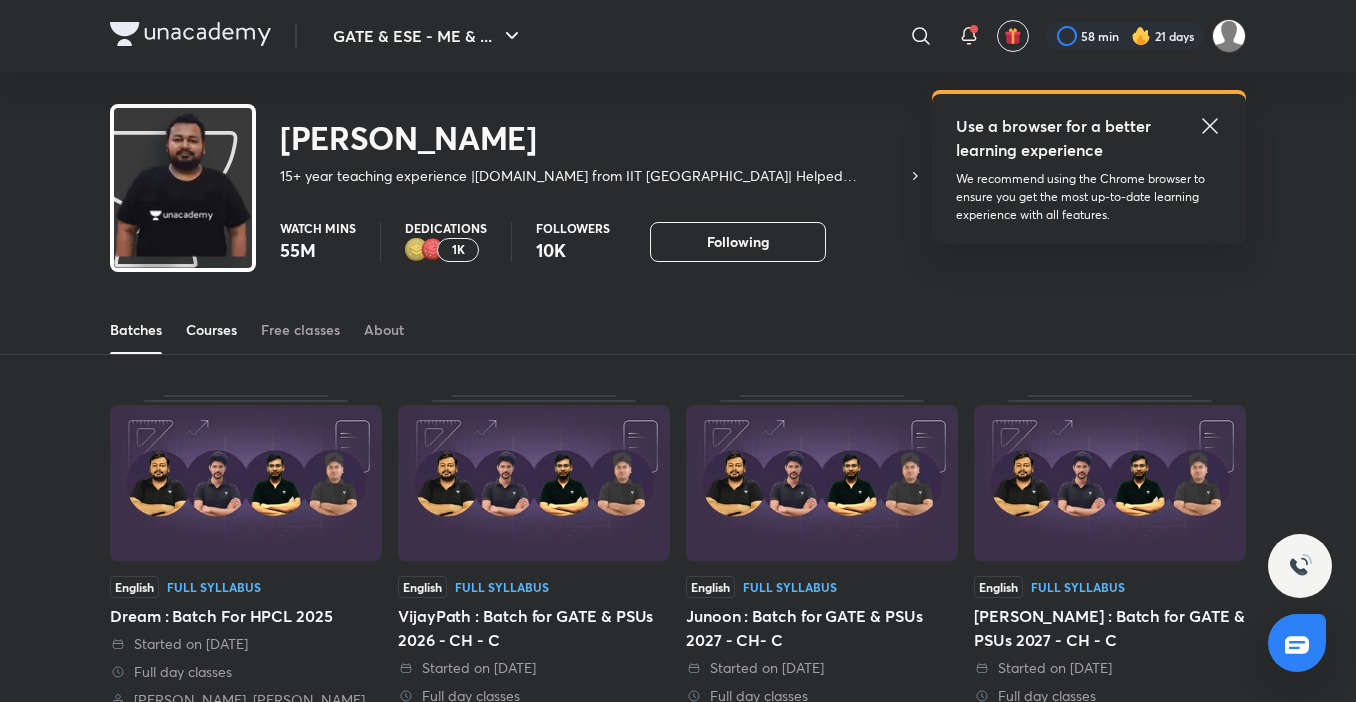 click on "Courses" at bounding box center (211, 330) 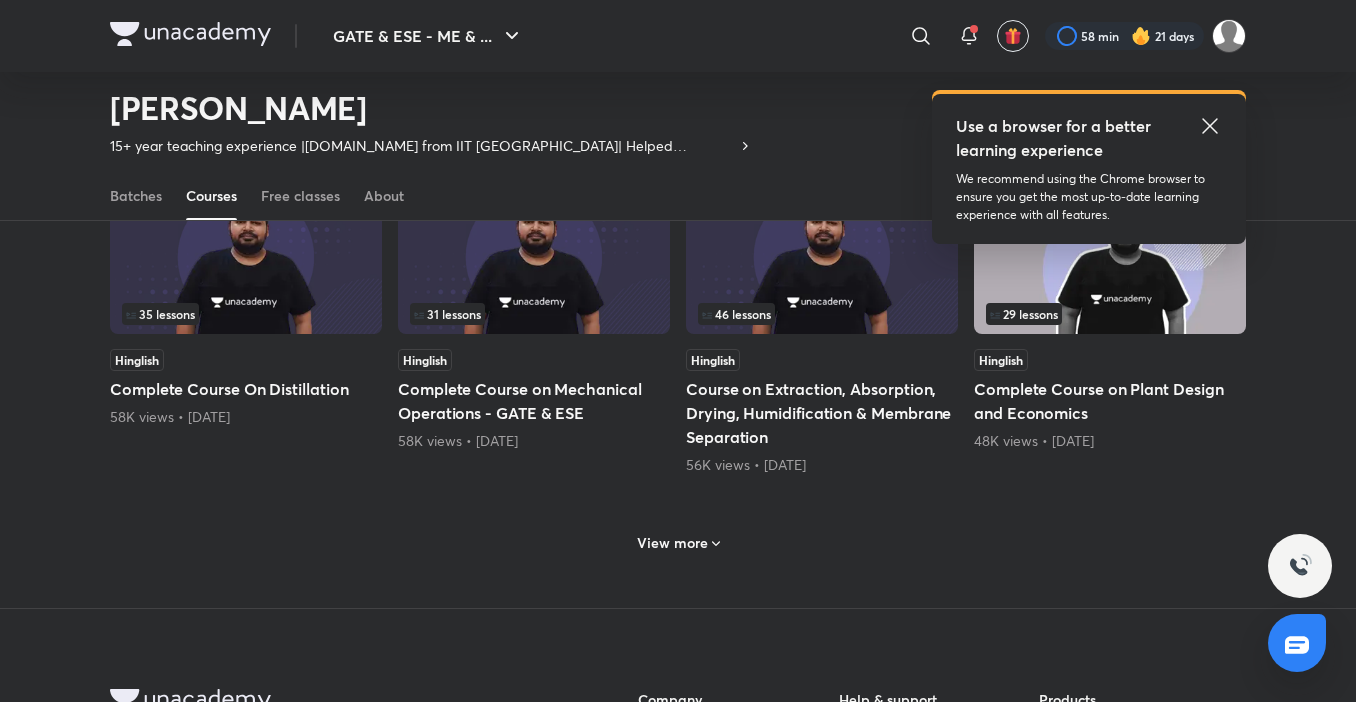 scroll, scrollTop: 987, scrollLeft: 0, axis: vertical 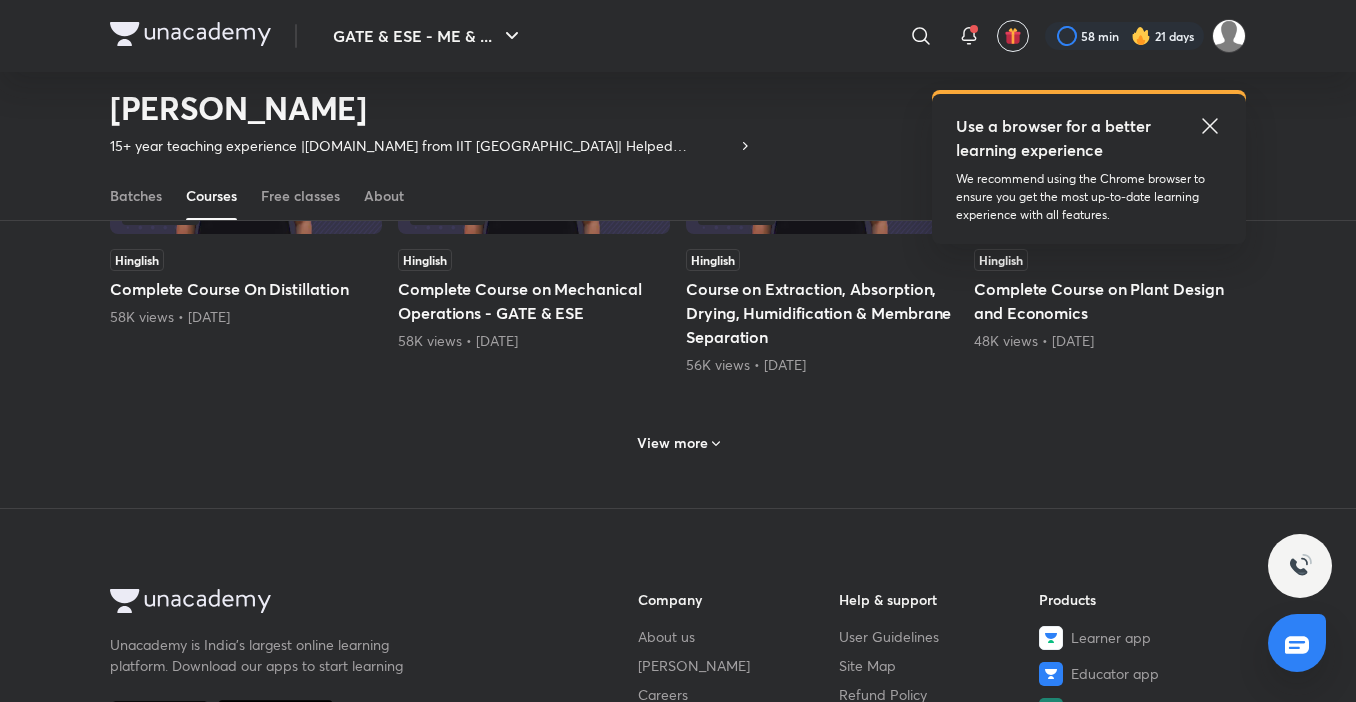 click on "69   lessons Hinglish Complete Course on Mass Transfer Operations 108K views  •  3 years ago   47   lessons Hinglish Complete Course on Heat Transfer Operations for GATE & ESE - ME & CH 104K views  •  2 years ago   70   lessons Hinglish Complete Course on Mass Transfer Operations 82K views  •  2 years ago   42   lessons Hinglish Complete Course on Heat Transfer Operation 78K views  •  2 years ago   48   lessons Hinglish Complete Course on Mass Transfer Operations 74K views  •  3 years ago   51   lessons Hinglish Complete Course on Instrumentation & Process Control 73K views  •  3 years ago   43   lessons Hindi Complete Course on Heat Transfer Operations 71K views  •  3 years ago   52   lessons Hindi Complete Course on Mass Transfer Operations 66K views  •  4 years ago   35   lessons Hinglish Complete Course On Distillation 58K views  •  2 years ago   31   lessons Hinglish Complete Course on Mechanical Operations - GATE & ESE 58K views  •  2 years ago   46   lessons Hinglish   29" at bounding box center (678, -40) 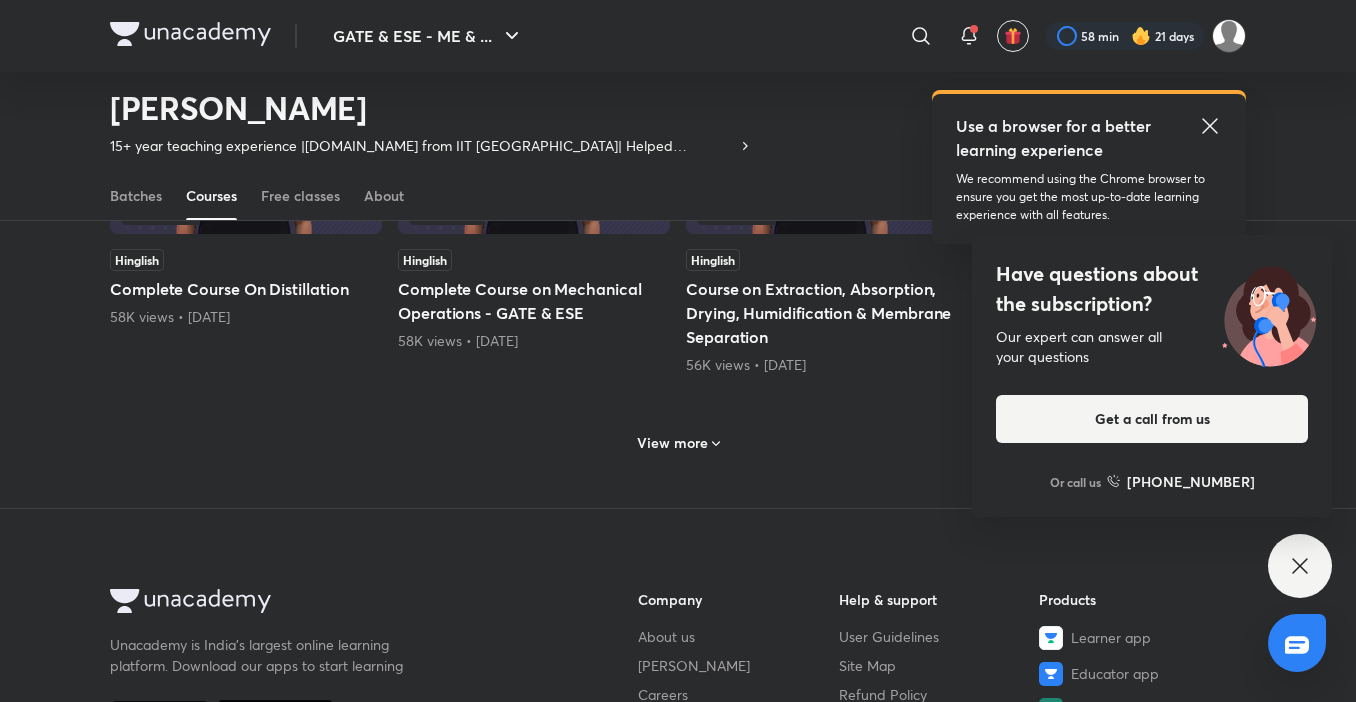 click on "View more" at bounding box center [672, 443] 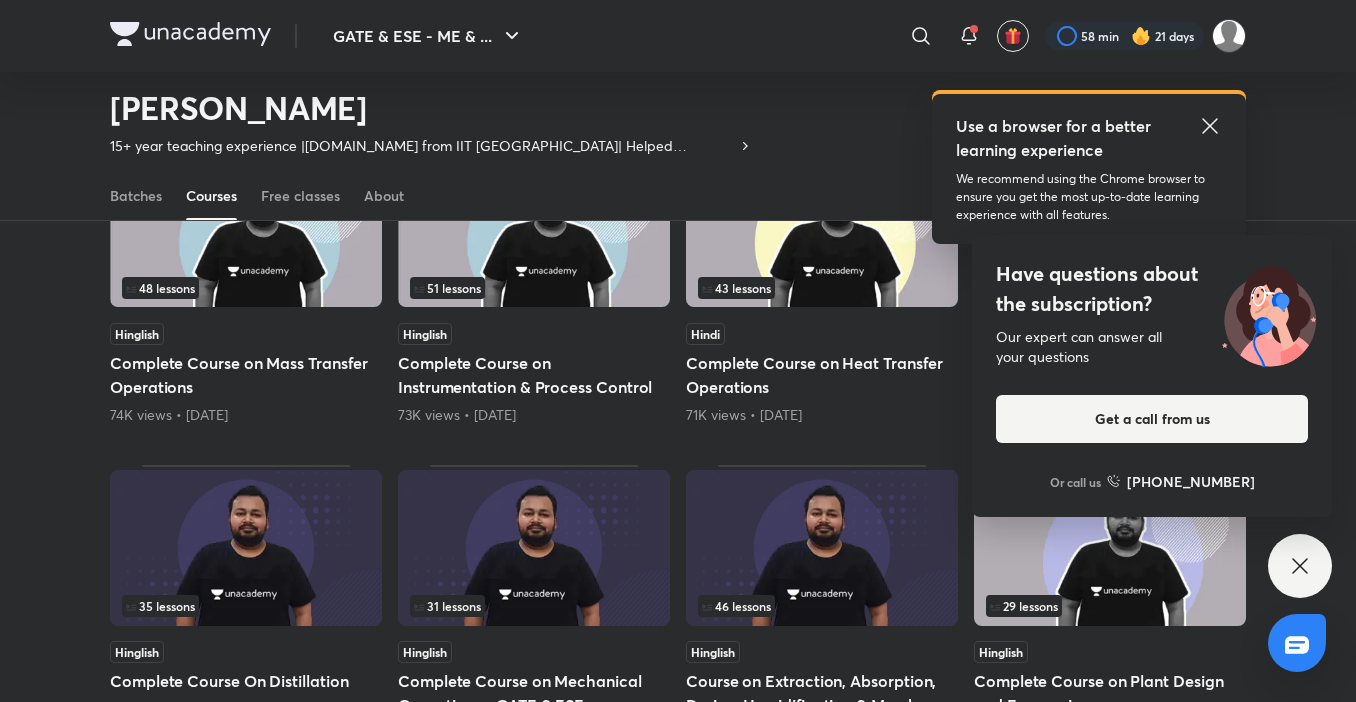 scroll, scrollTop: 387, scrollLeft: 0, axis: vertical 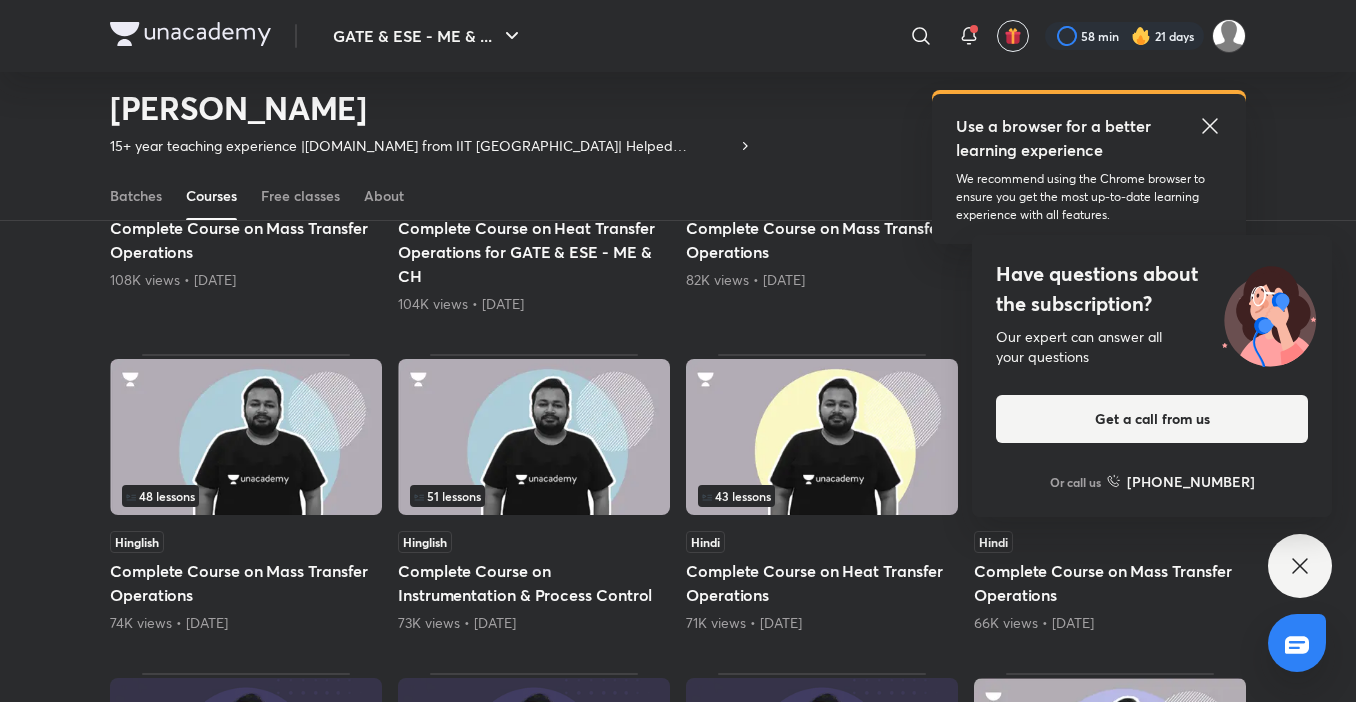 click 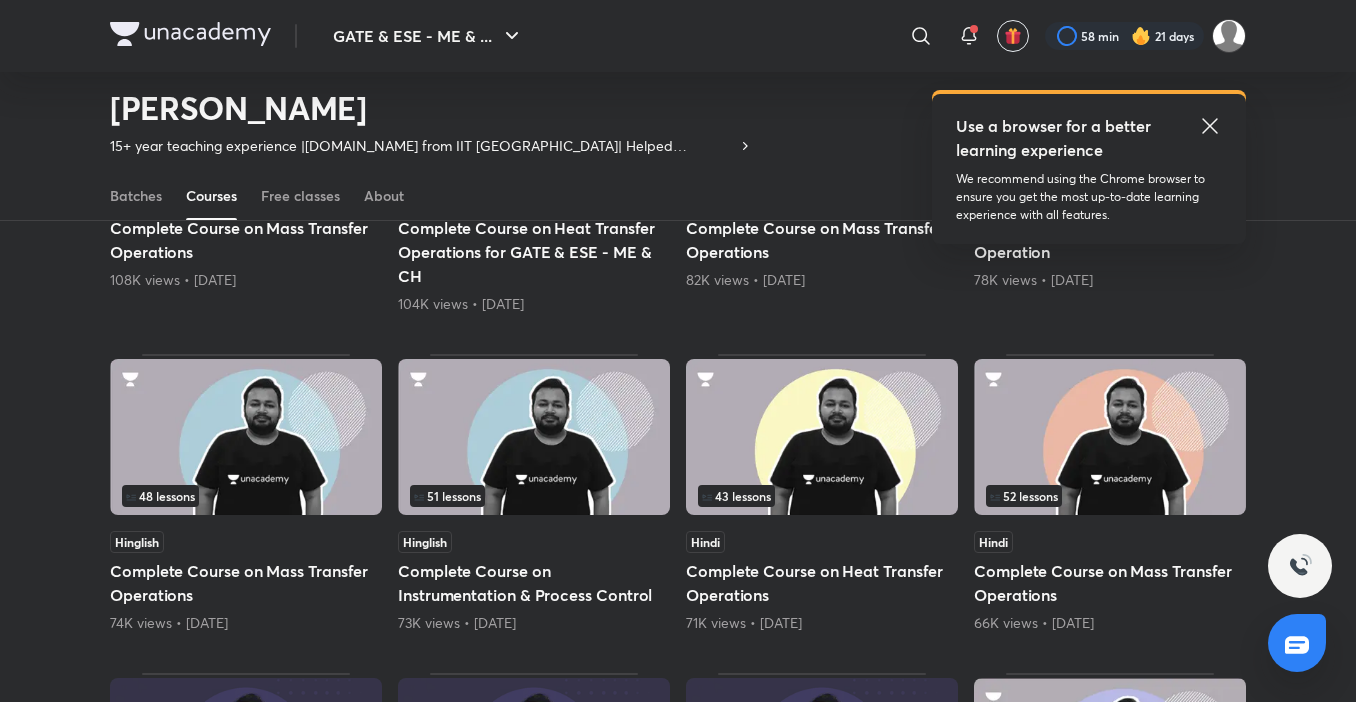 click at bounding box center (1300, 566) 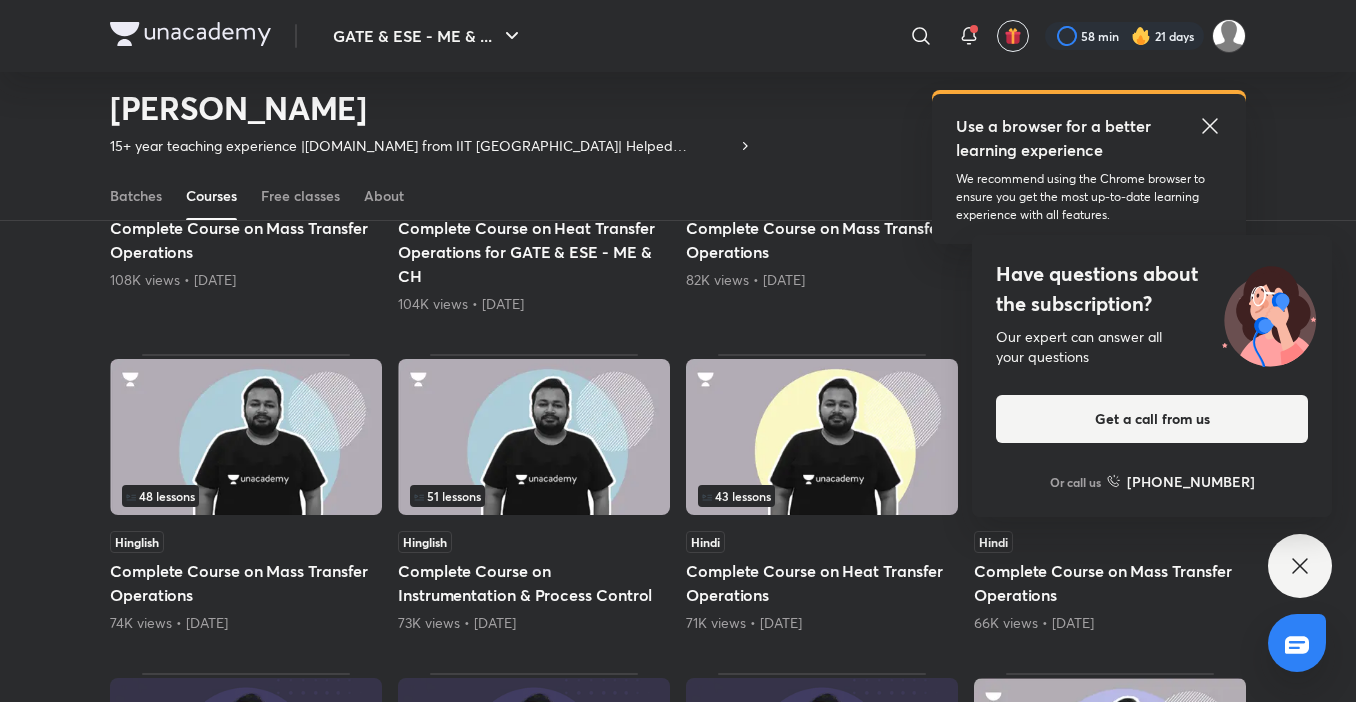 click 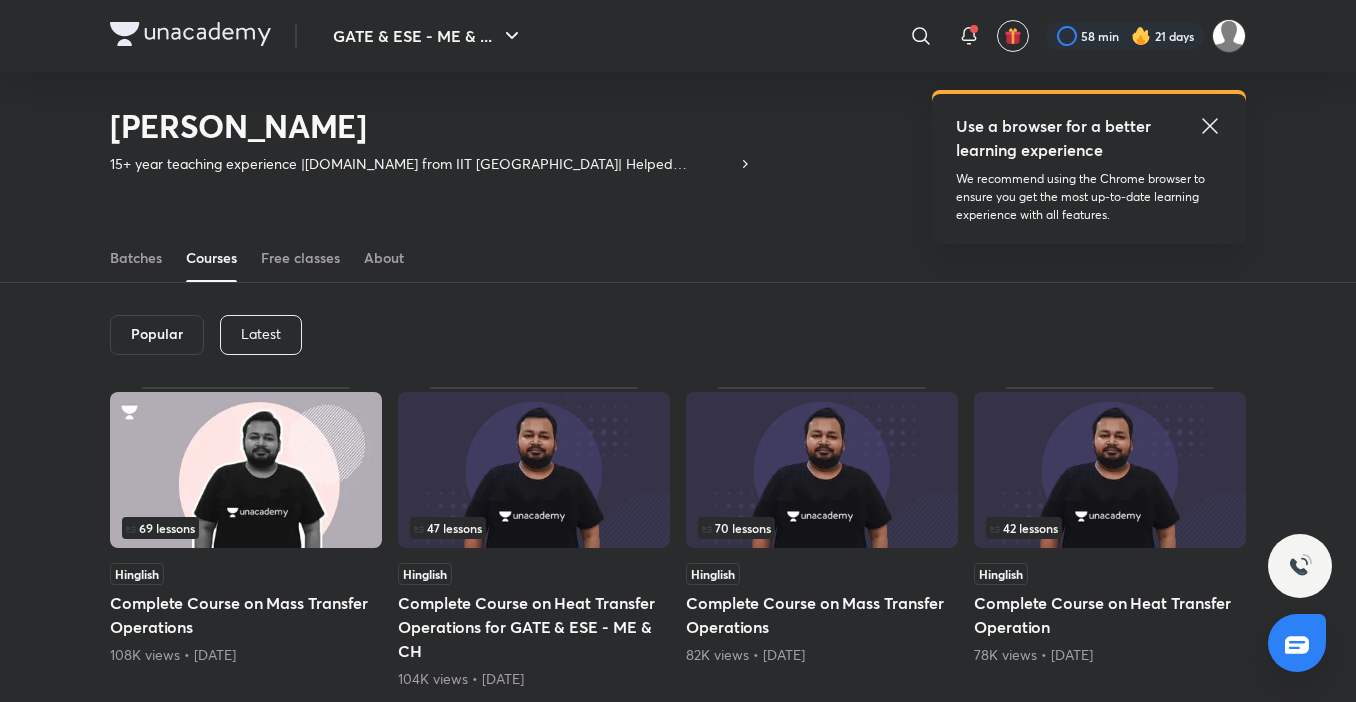 scroll, scrollTop: 60, scrollLeft: 0, axis: vertical 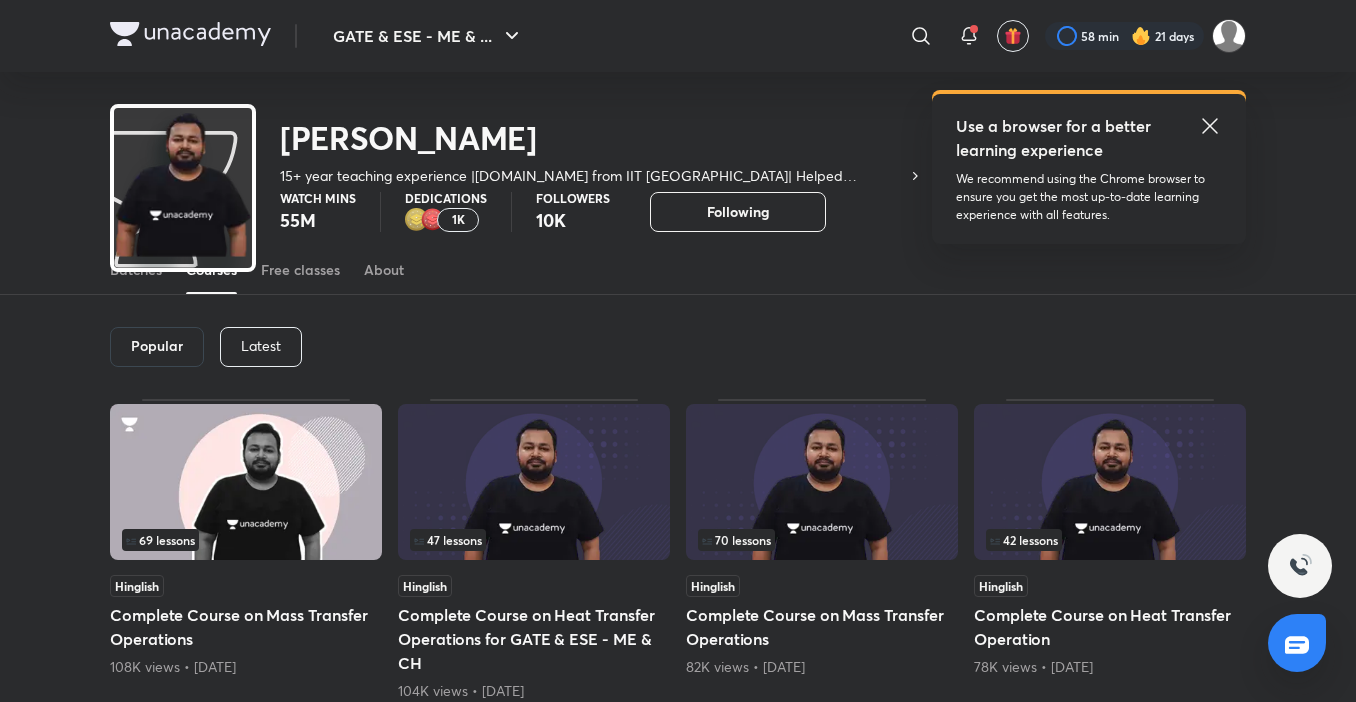click on "Latest" at bounding box center [261, 346] 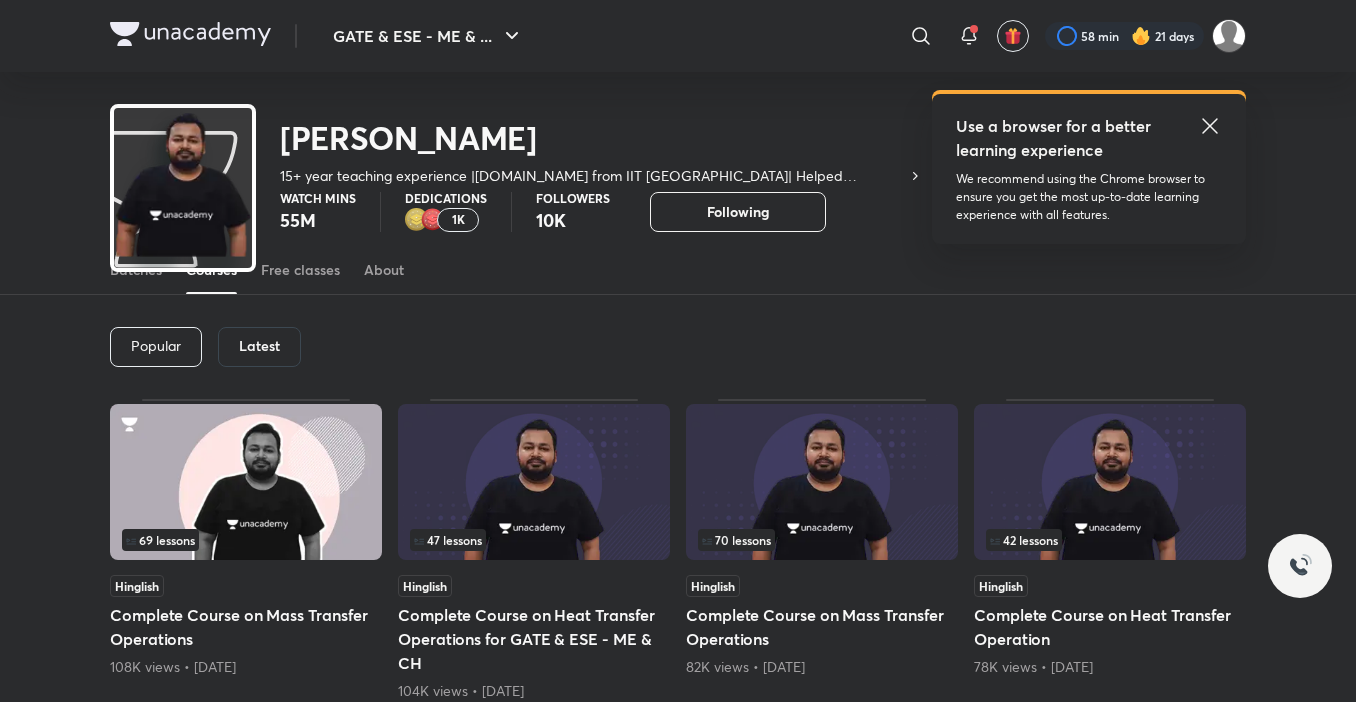 click on "Latest" at bounding box center (259, 346) 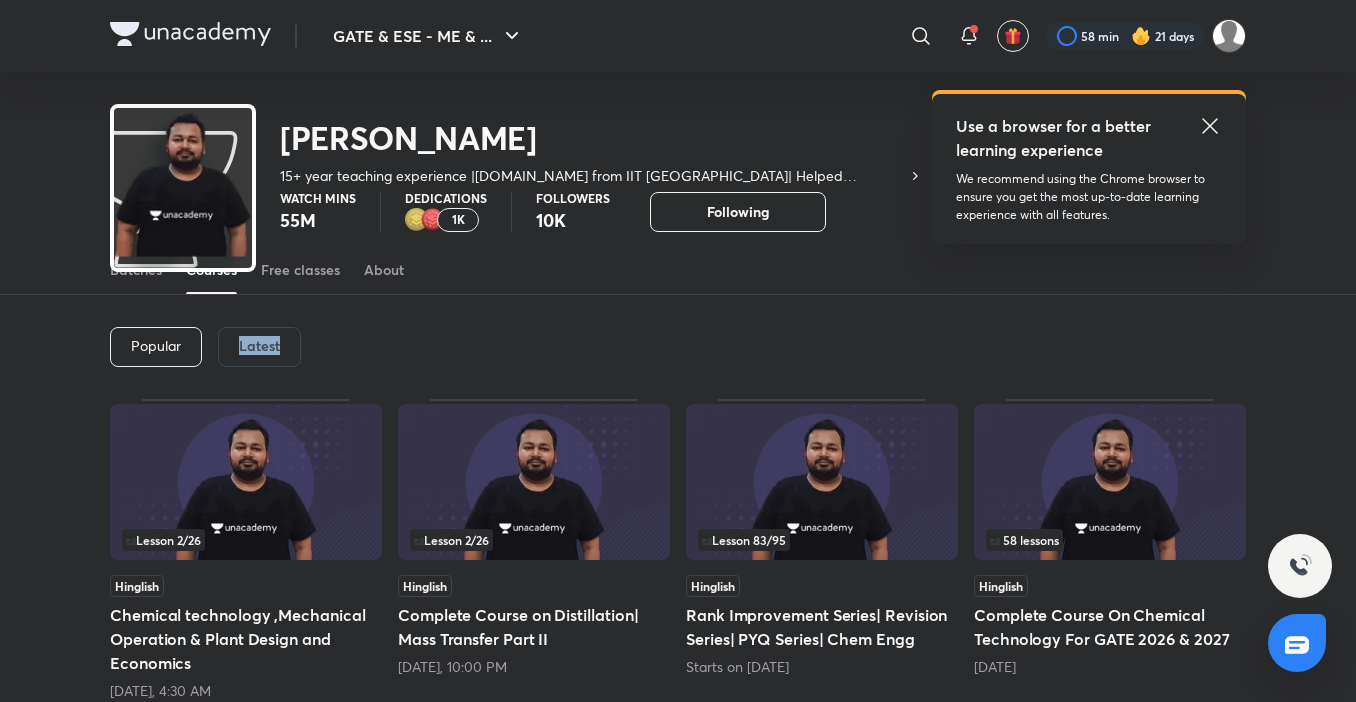 click on "Latest" at bounding box center (259, 347) 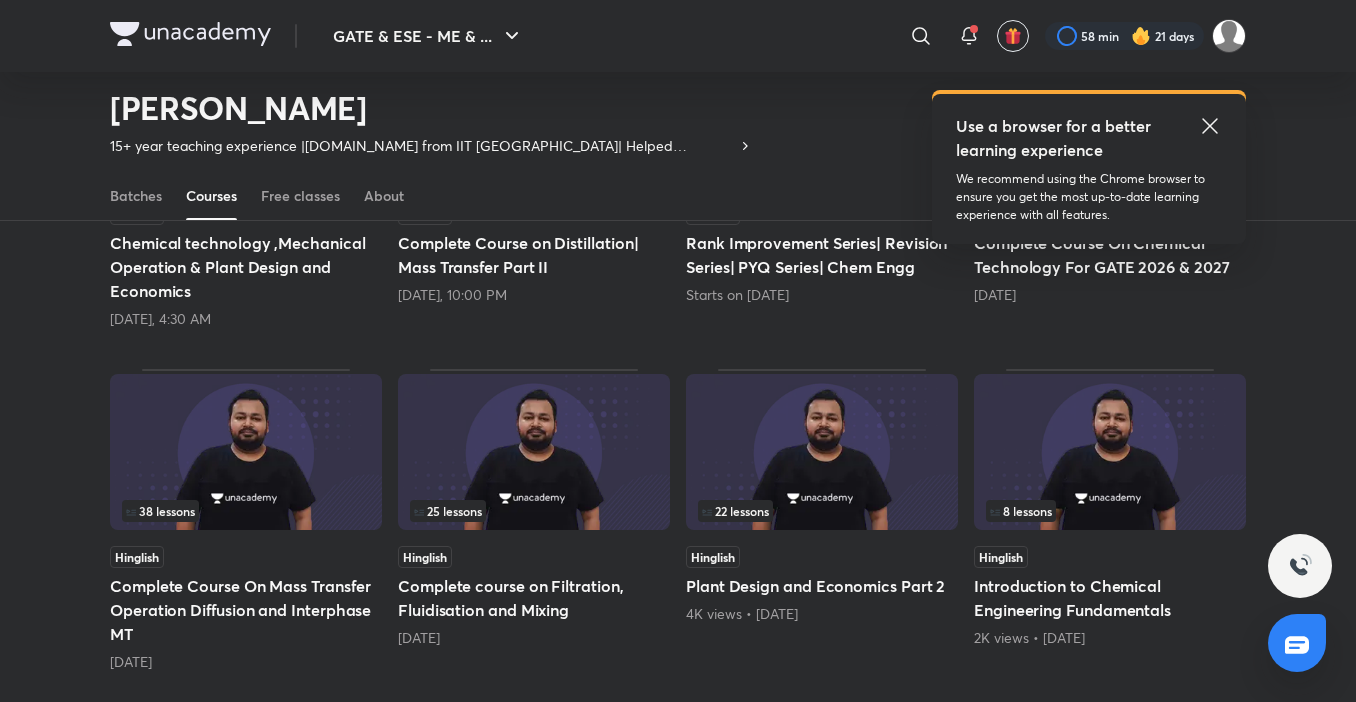 scroll, scrollTop: 388, scrollLeft: 0, axis: vertical 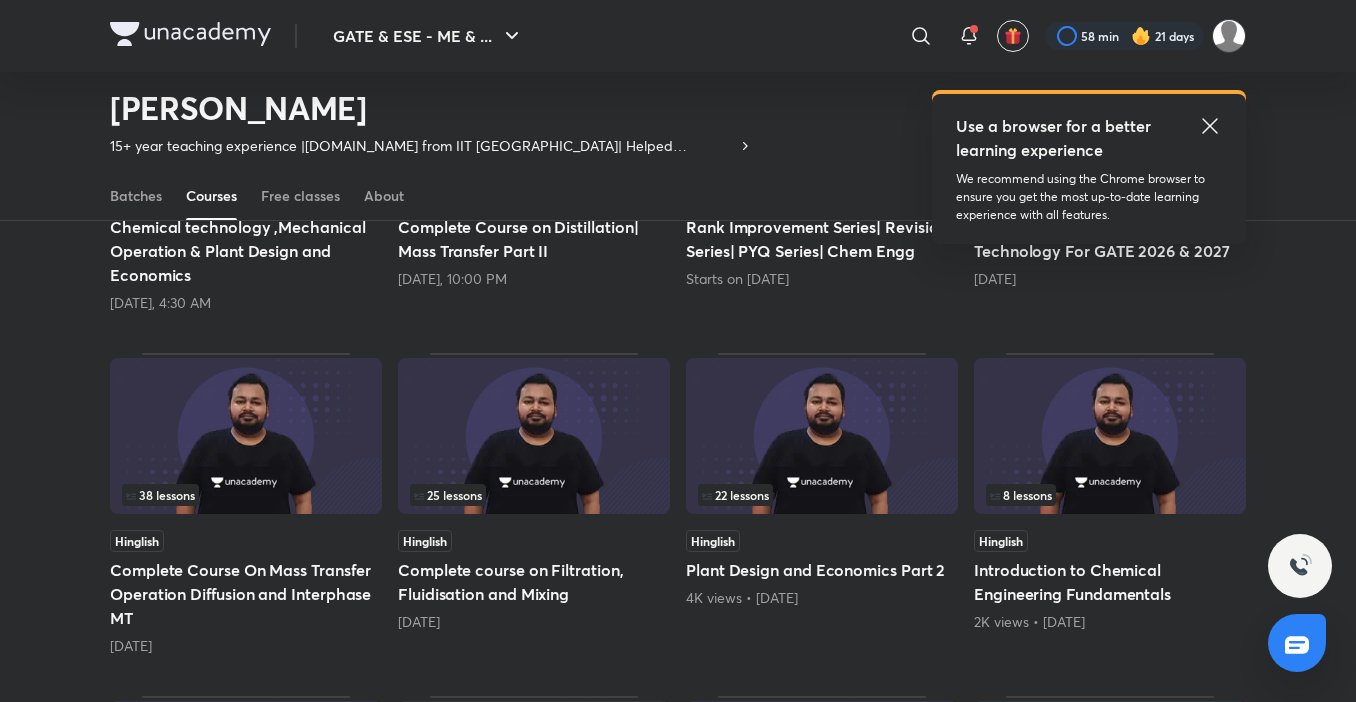 click on "38   lessons" at bounding box center [246, 495] 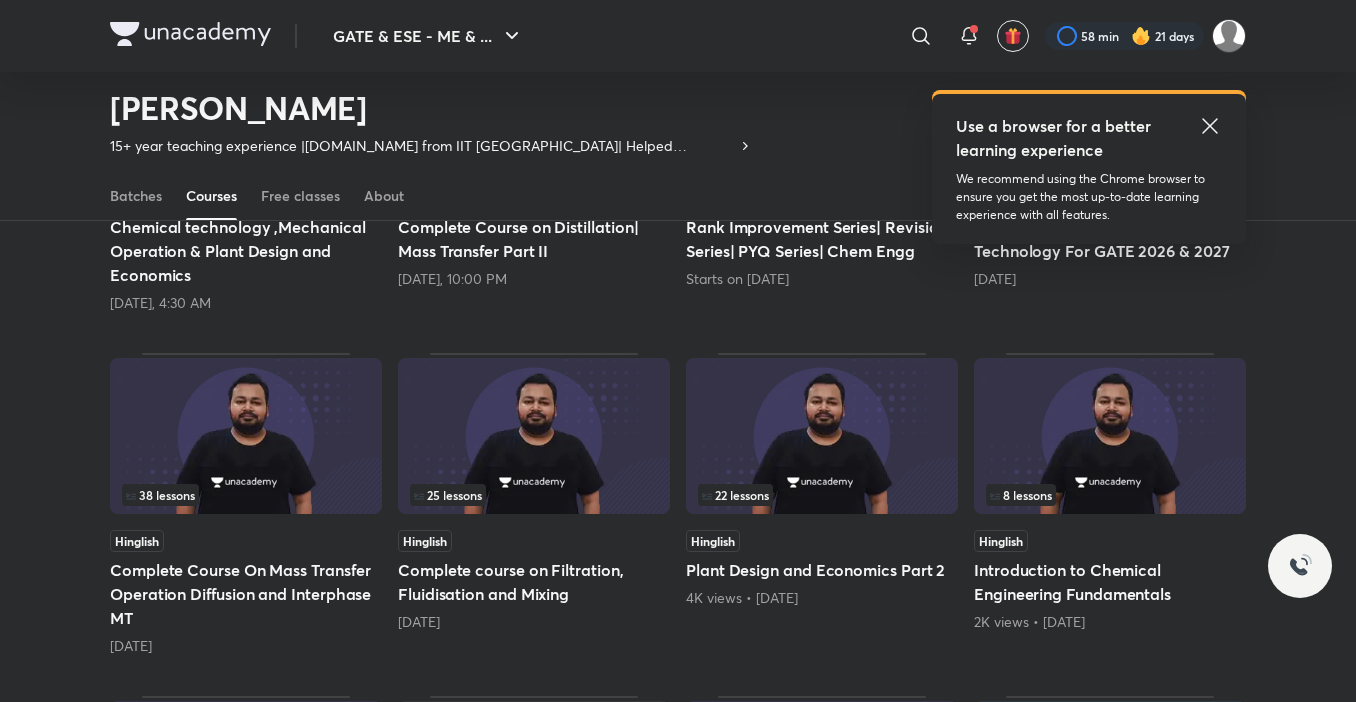 click on "38   lessons" at bounding box center (246, 495) 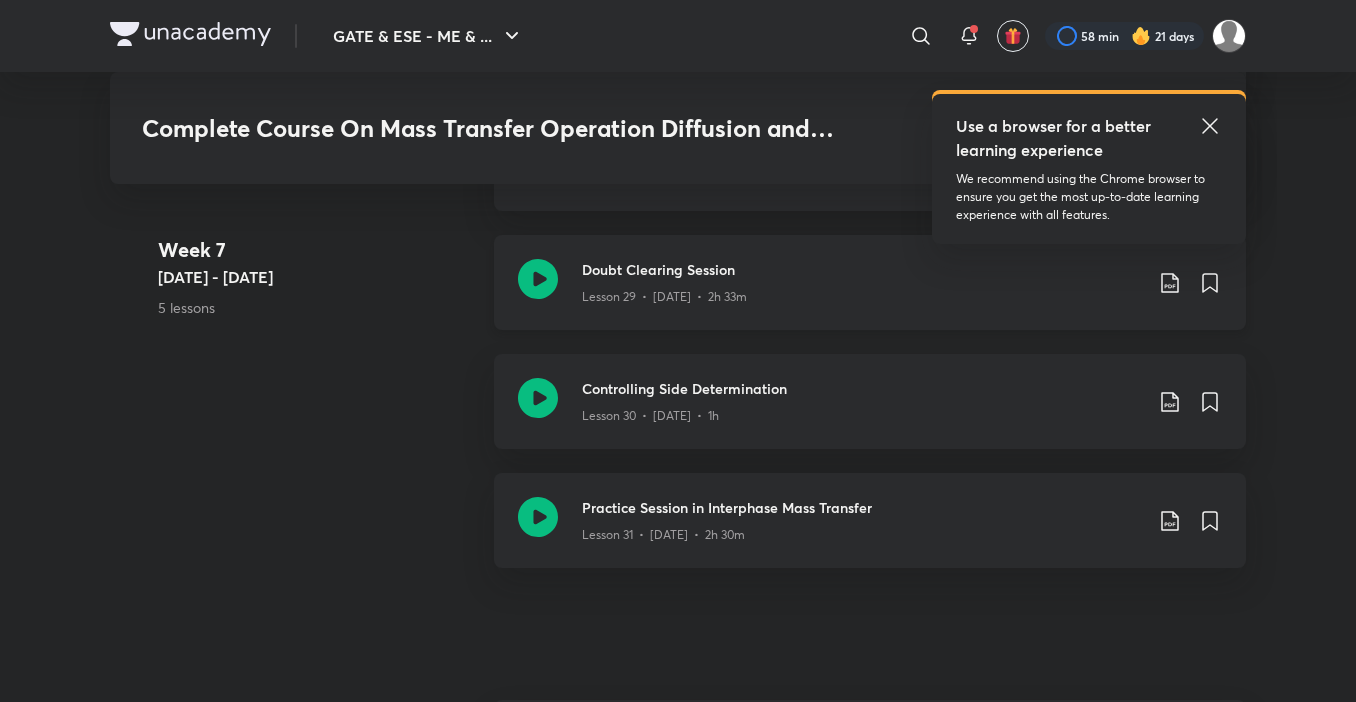 scroll, scrollTop: 5200, scrollLeft: 0, axis: vertical 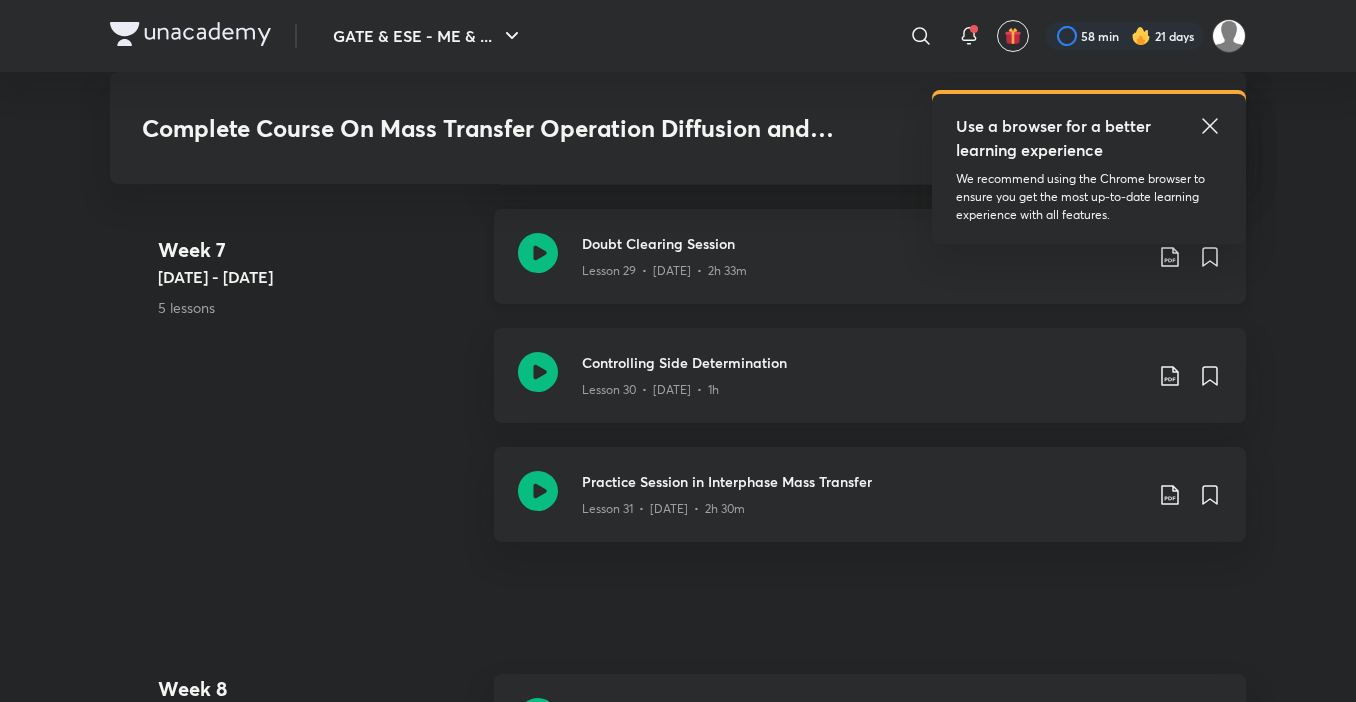 click on "Lesson 29  •  Jun 11  •  2h 33m" at bounding box center [862, -3941] 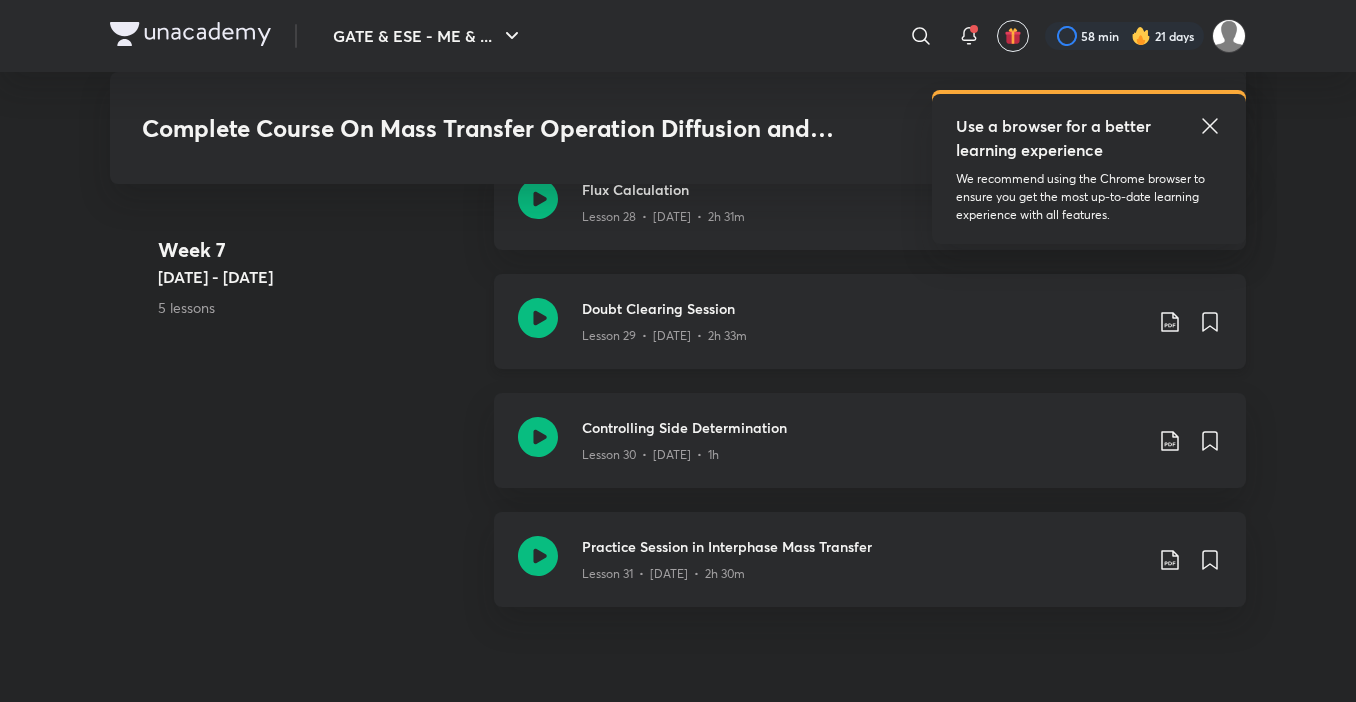 scroll, scrollTop: 5100, scrollLeft: 0, axis: vertical 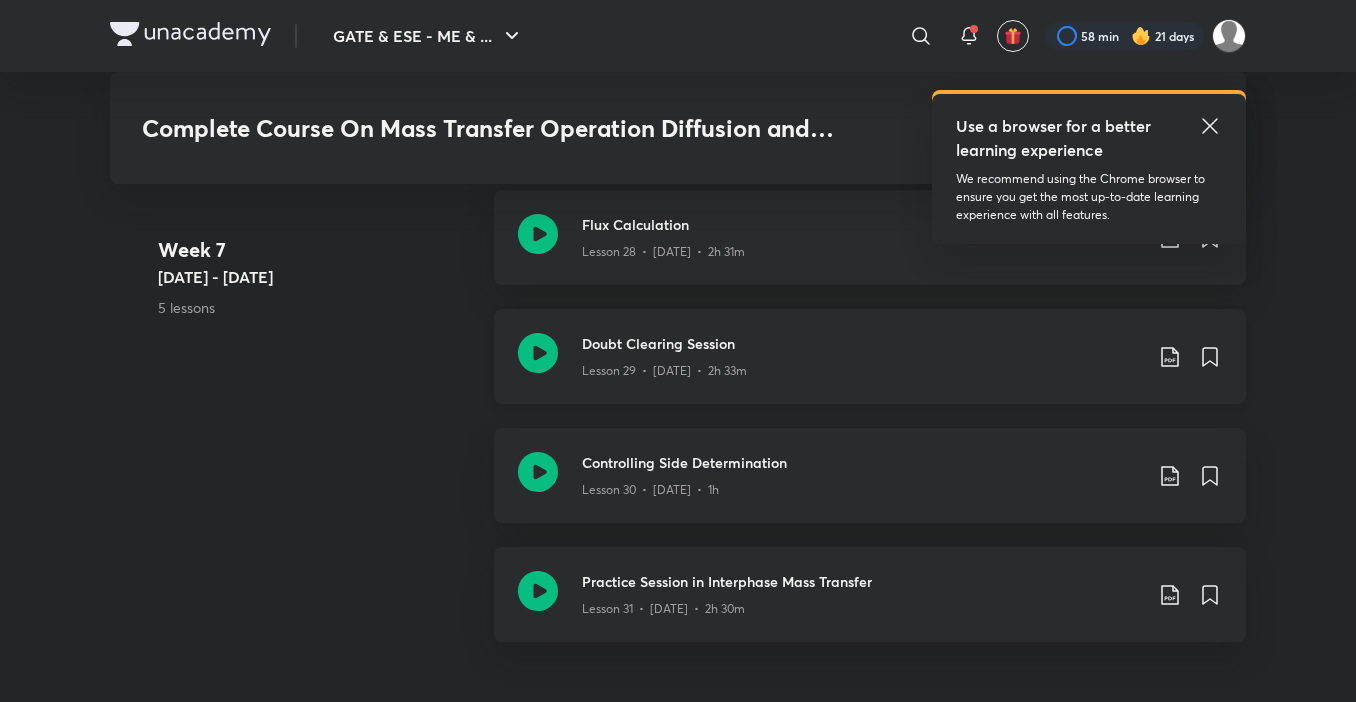 click on "Lesson 28  •  Jun 9  •  2h 31m" at bounding box center (862, 248) 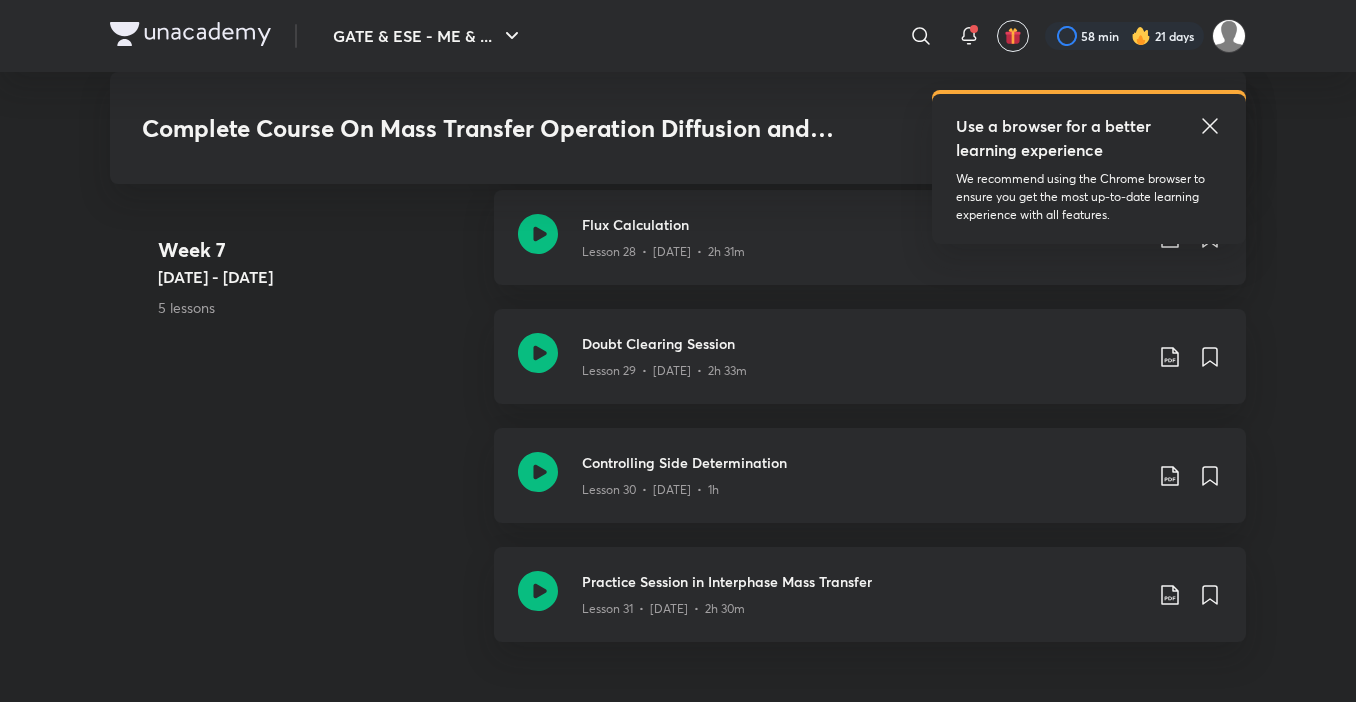 scroll, scrollTop: 5000, scrollLeft: 0, axis: vertical 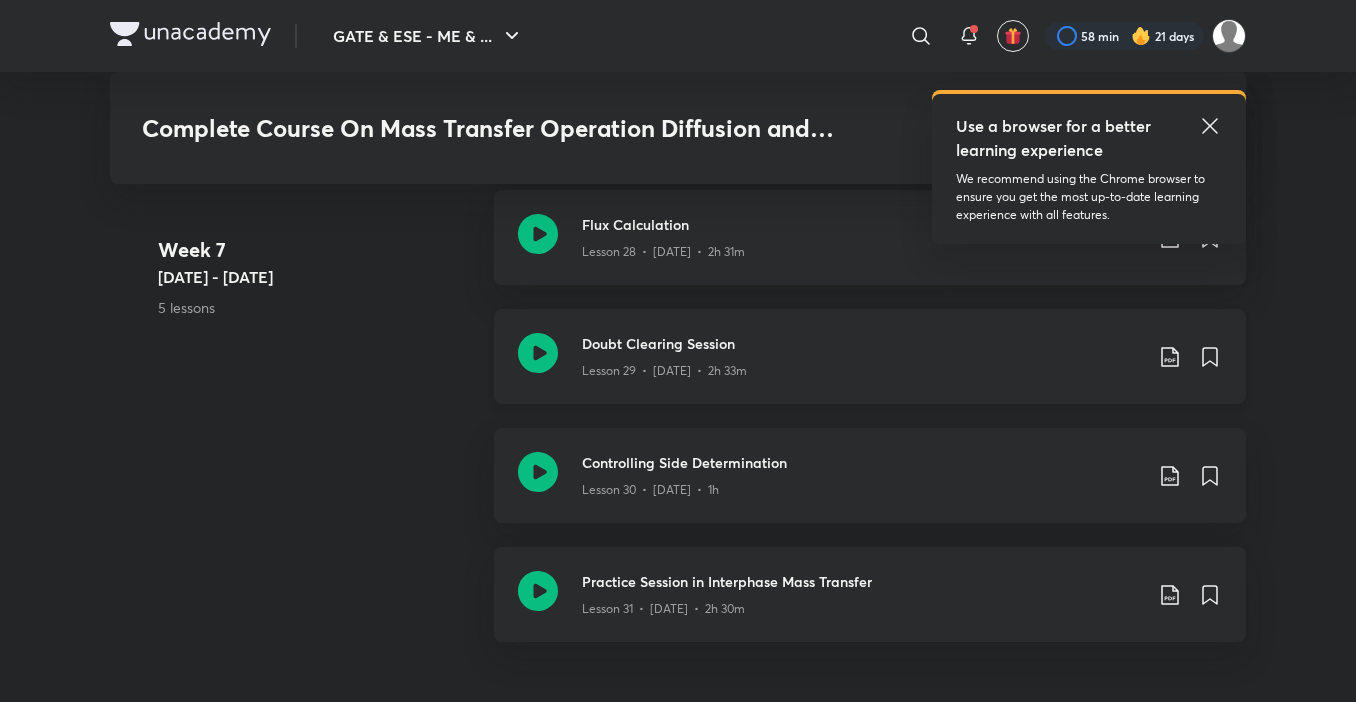 click on "Doubt Clearing Session" at bounding box center (862, -3865) 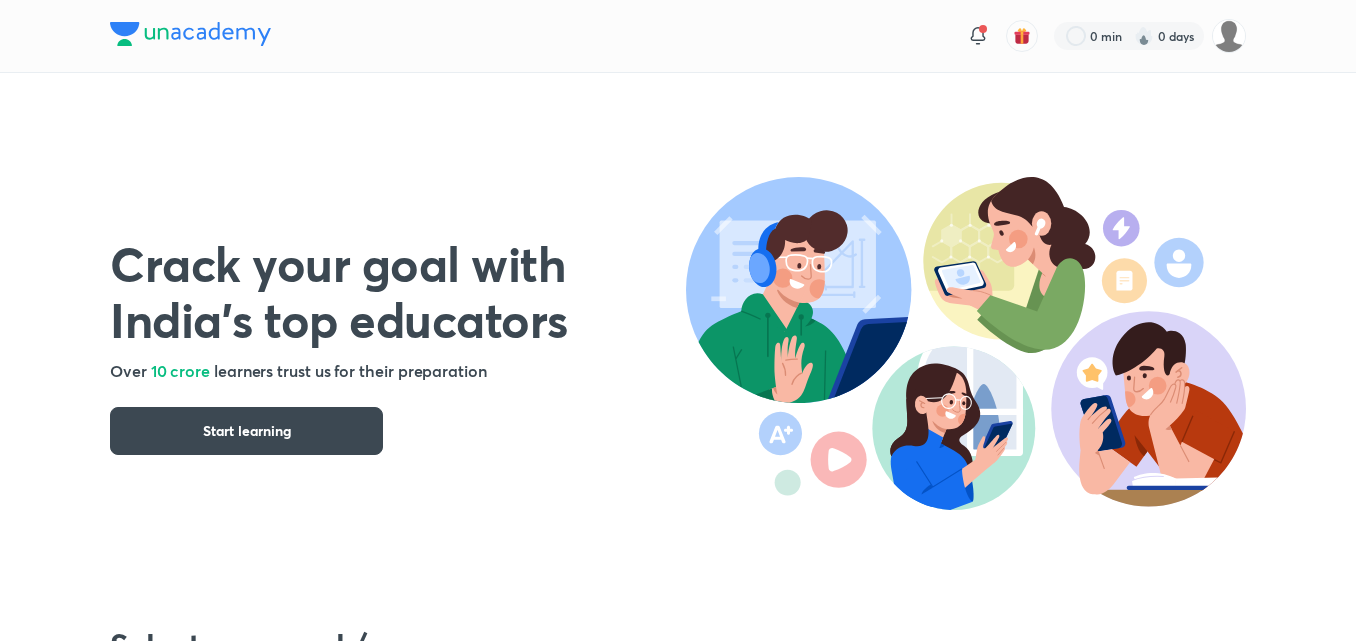 scroll, scrollTop: 0, scrollLeft: 0, axis: both 